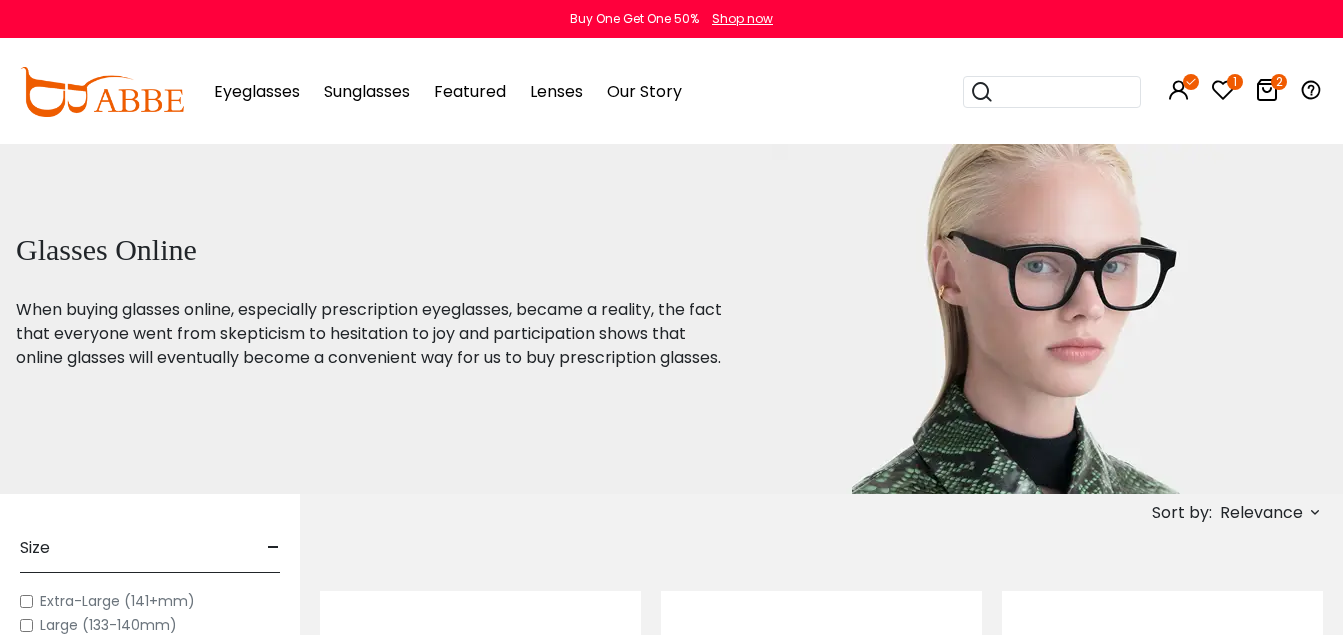 scroll, scrollTop: 0, scrollLeft: 0, axis: both 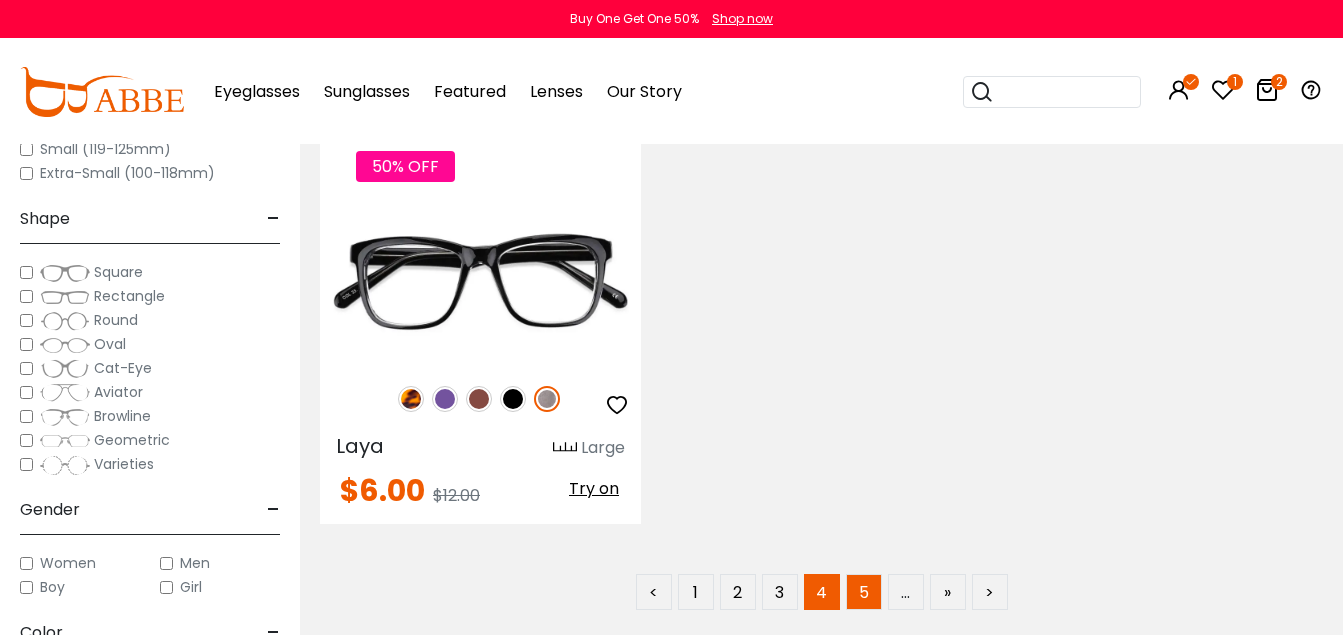 click on "5" at bounding box center (864, 592) 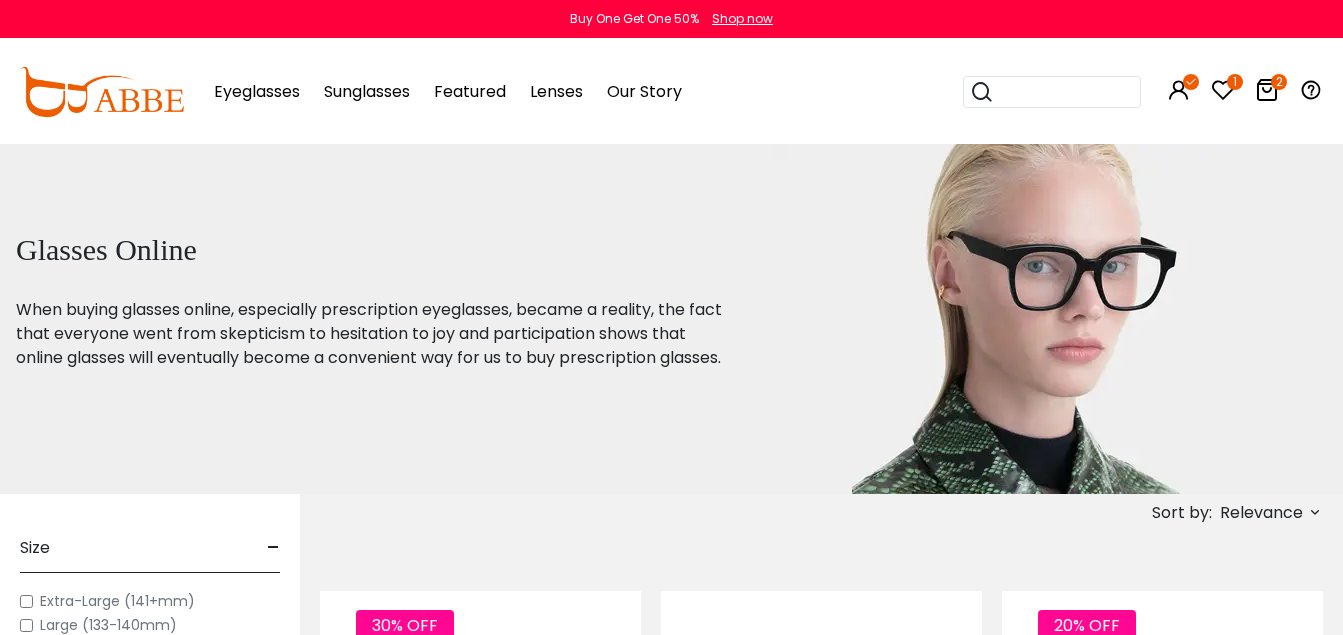 scroll, scrollTop: 0, scrollLeft: 0, axis: both 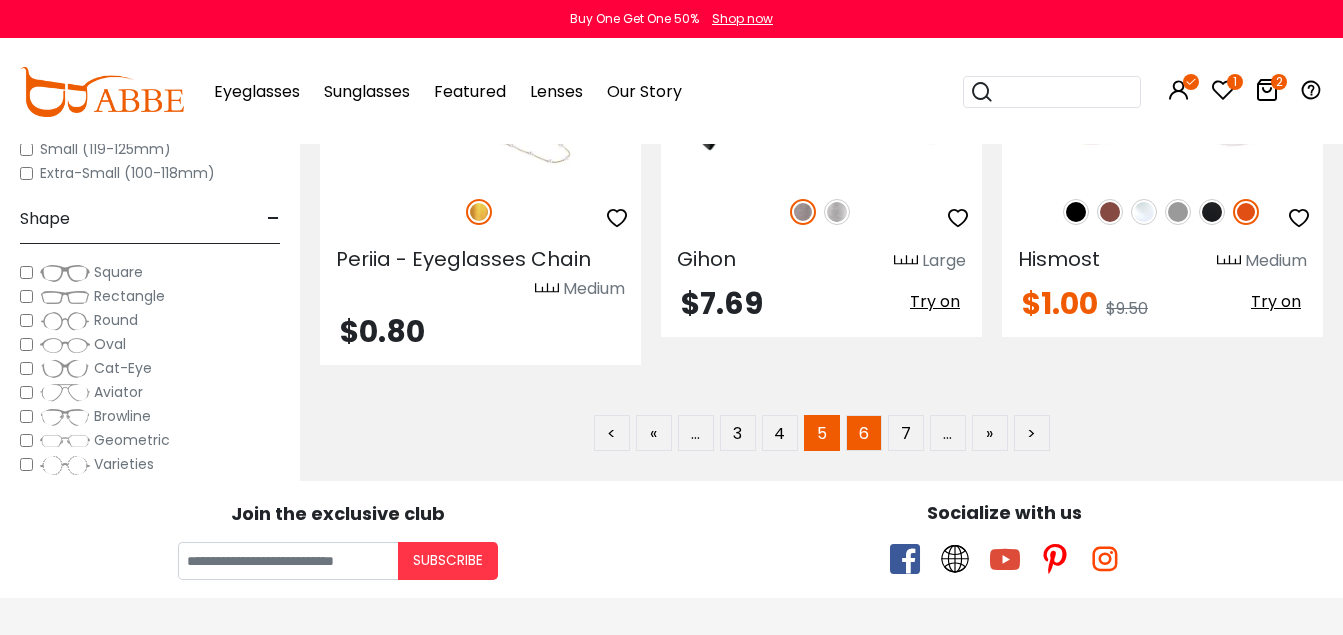 click on "6" at bounding box center (864, 433) 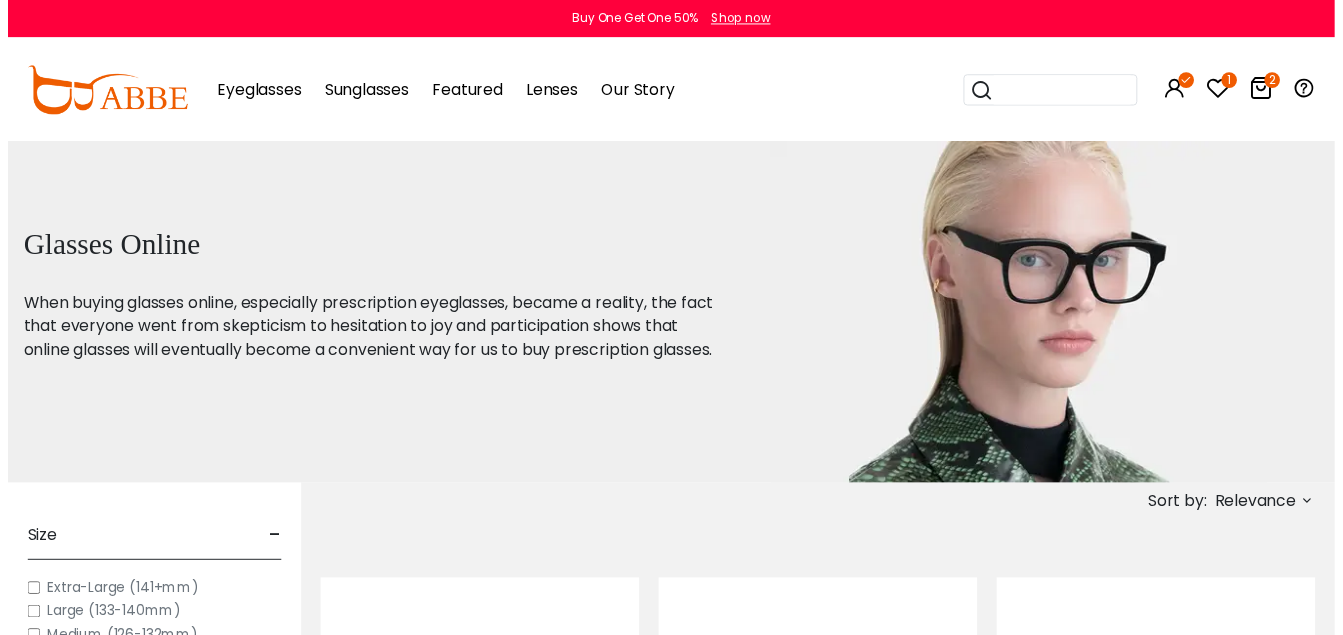 scroll, scrollTop: 0, scrollLeft: 0, axis: both 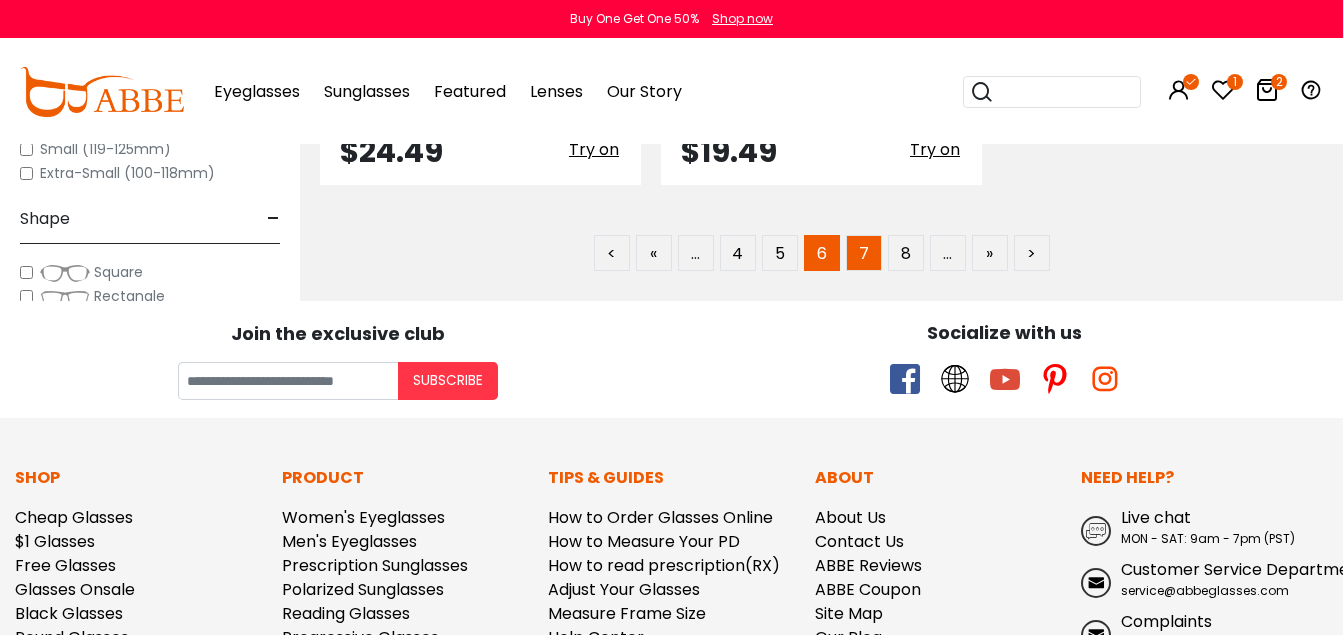 click on "7" at bounding box center (864, 253) 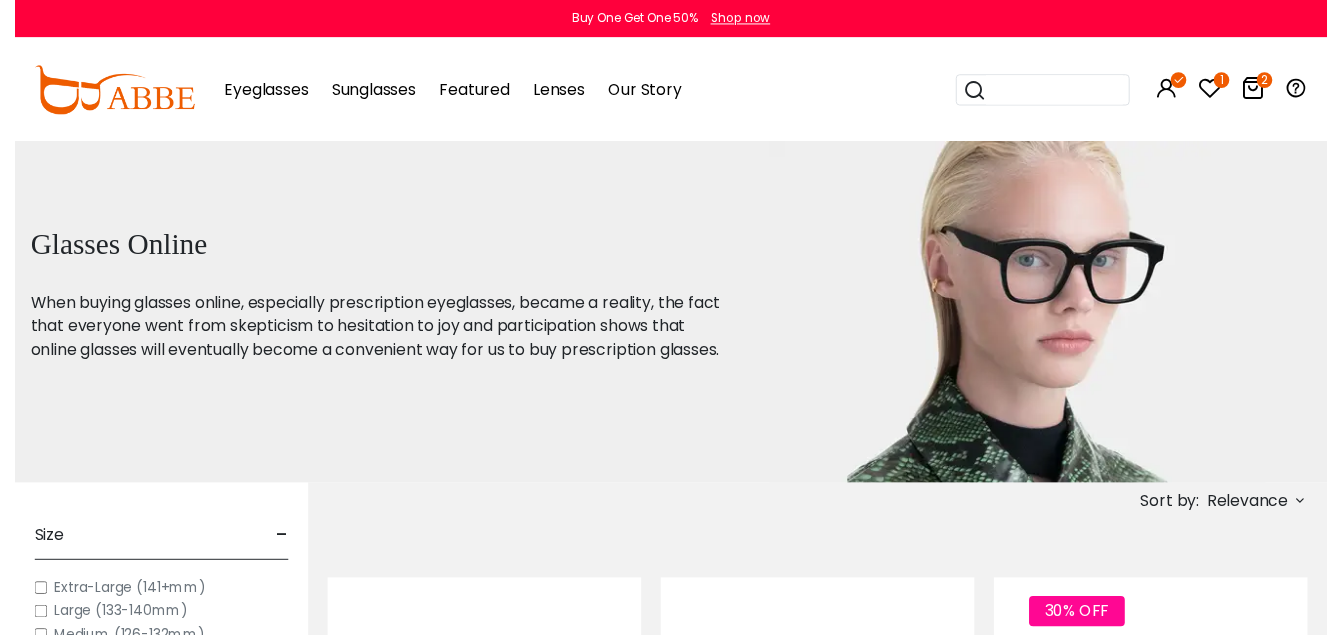 scroll, scrollTop: 0, scrollLeft: 0, axis: both 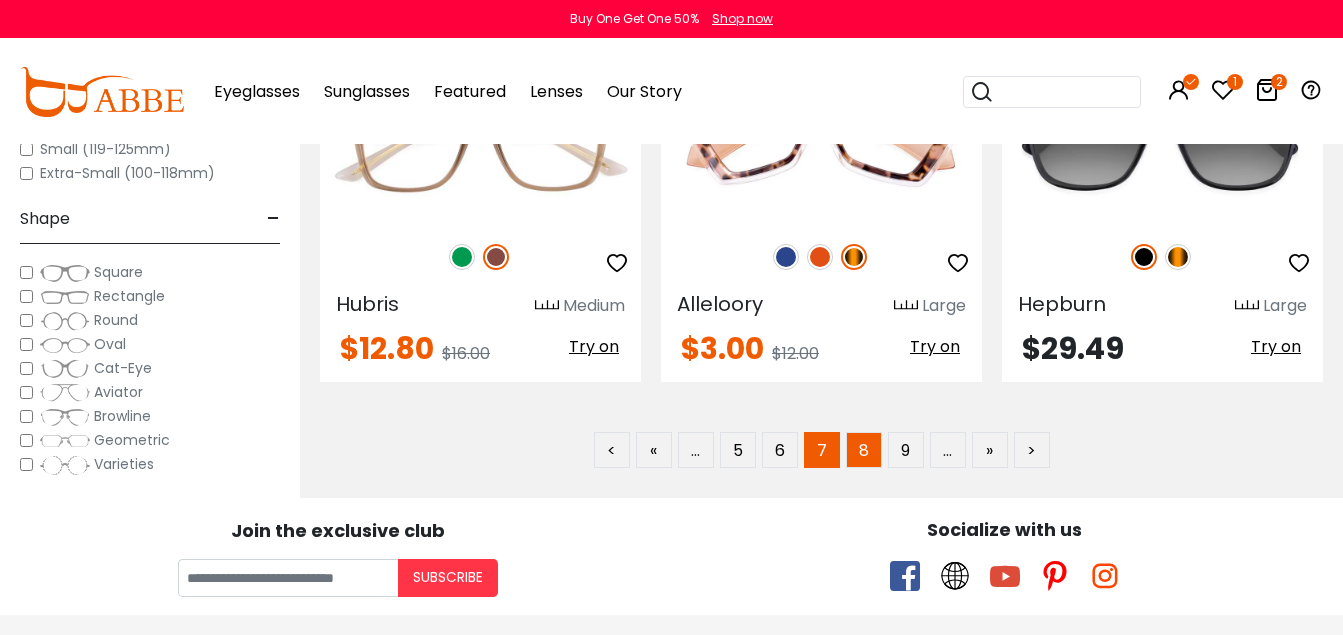 click on "8" at bounding box center (864, 450) 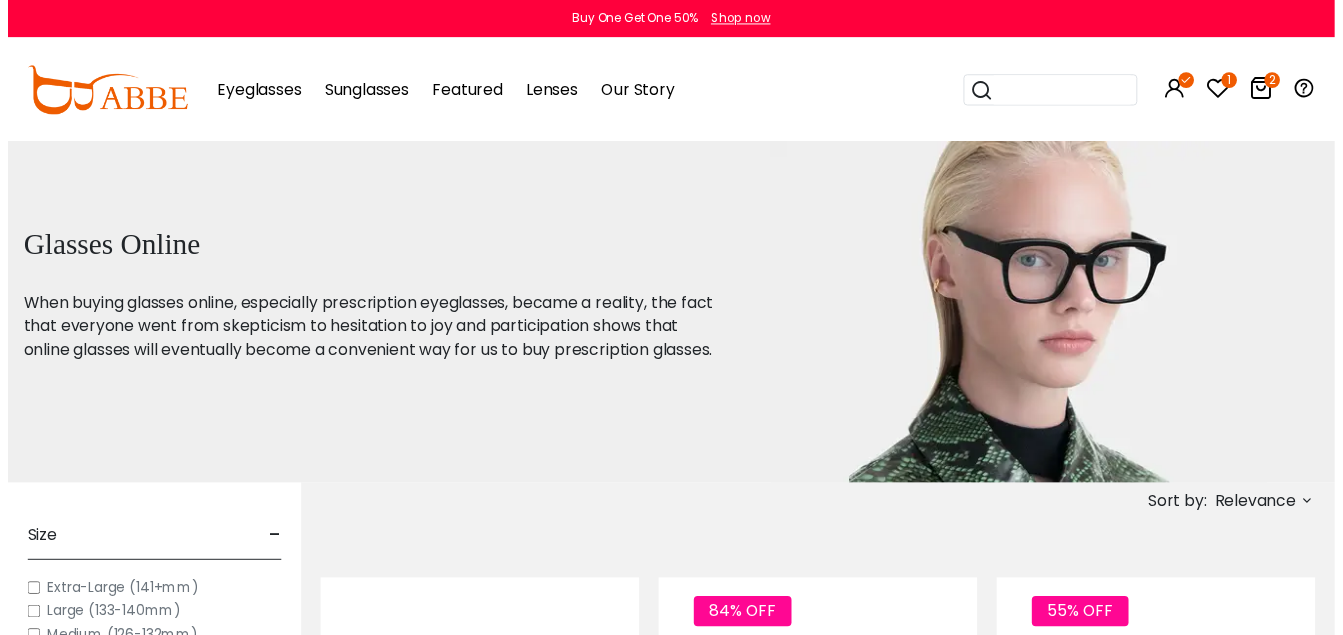 scroll, scrollTop: 0, scrollLeft: 0, axis: both 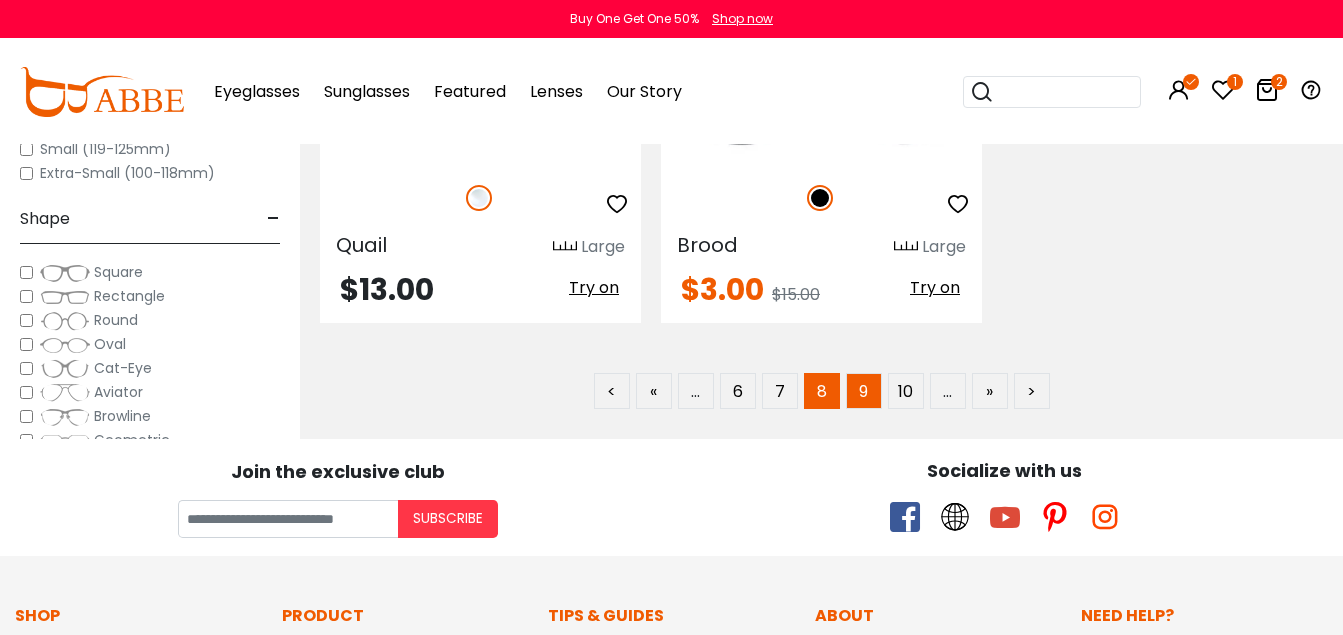 click on "9" at bounding box center [864, 391] 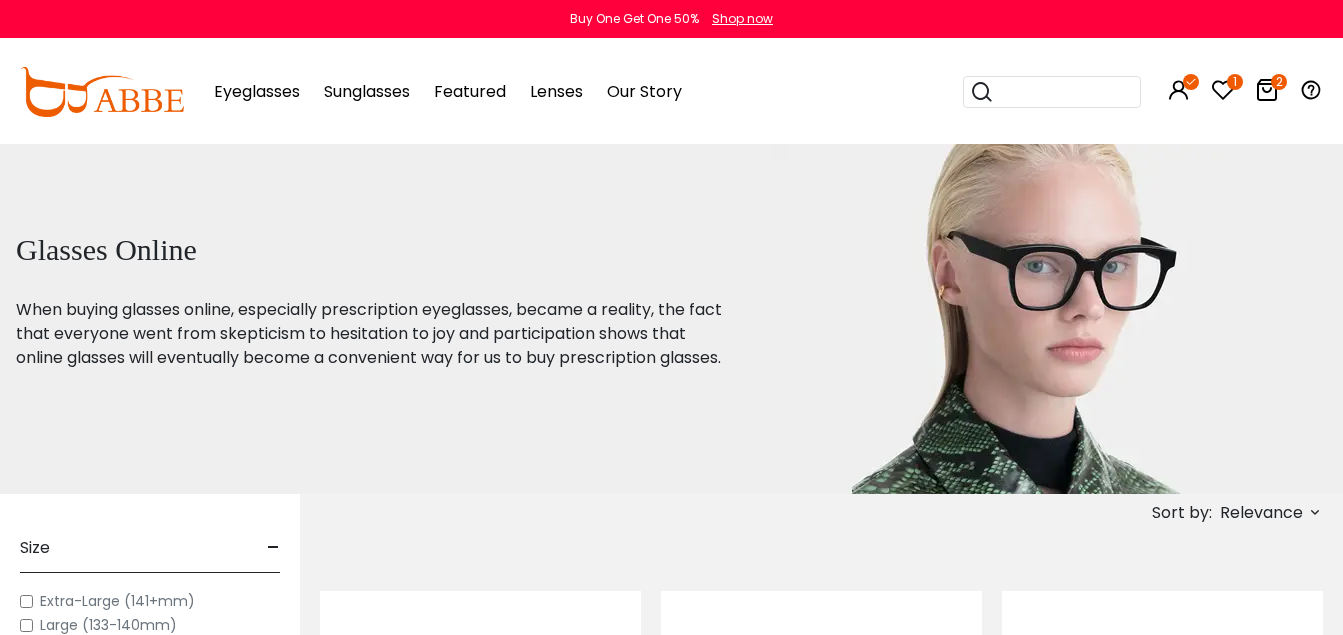 scroll, scrollTop: 0, scrollLeft: 0, axis: both 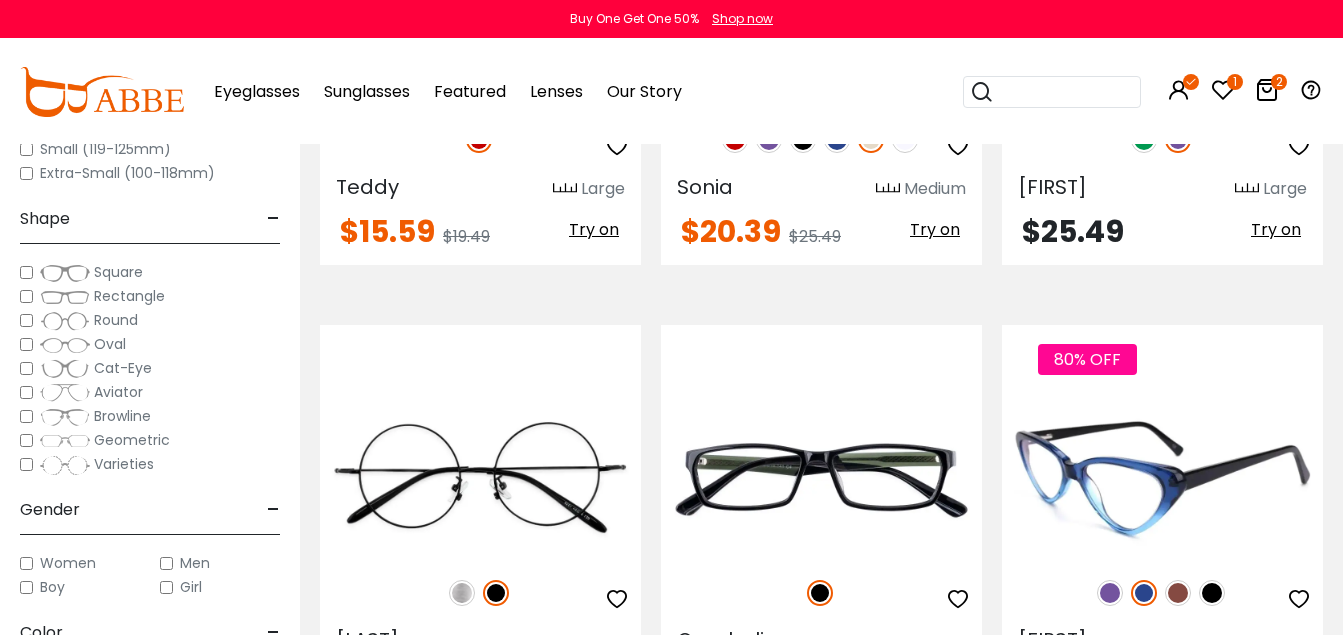 click at bounding box center (1178, 593) 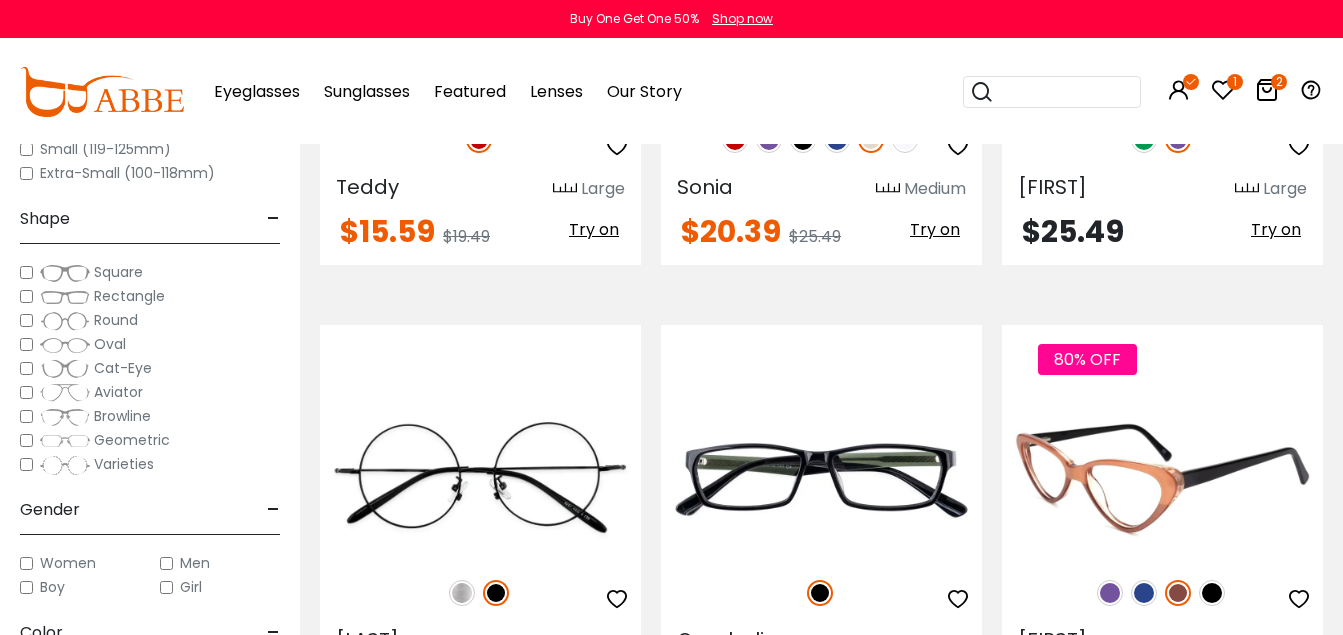 click at bounding box center [1212, 593] 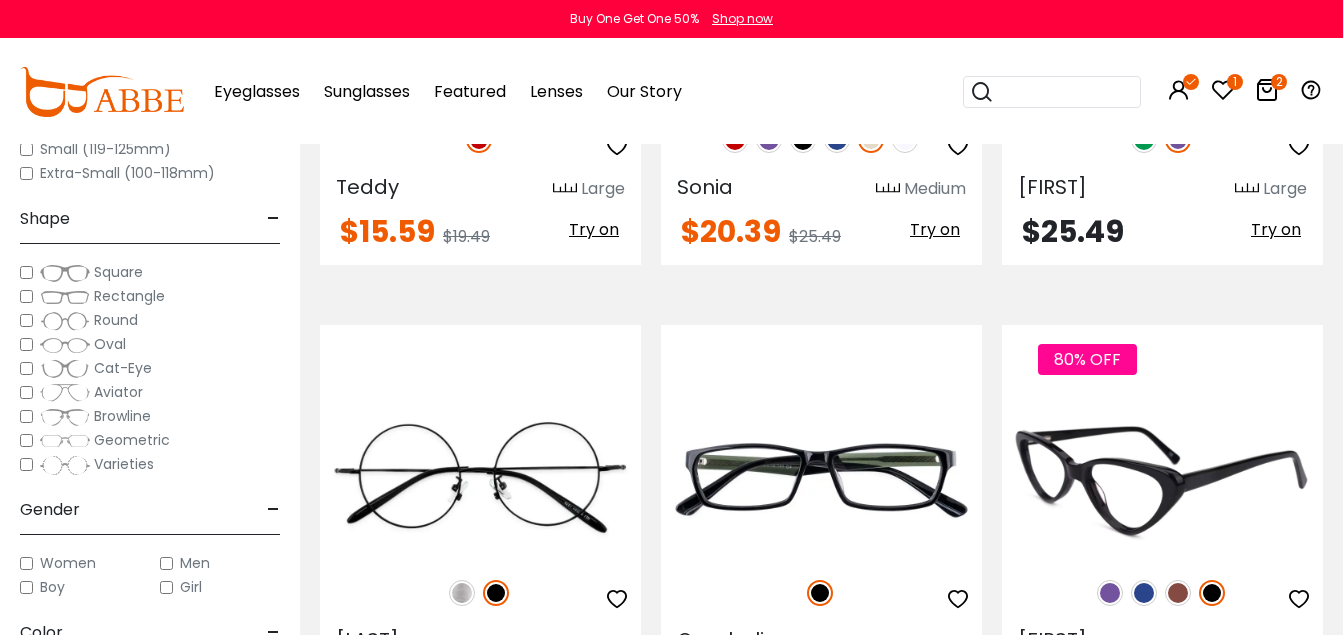 click at bounding box center [1178, 593] 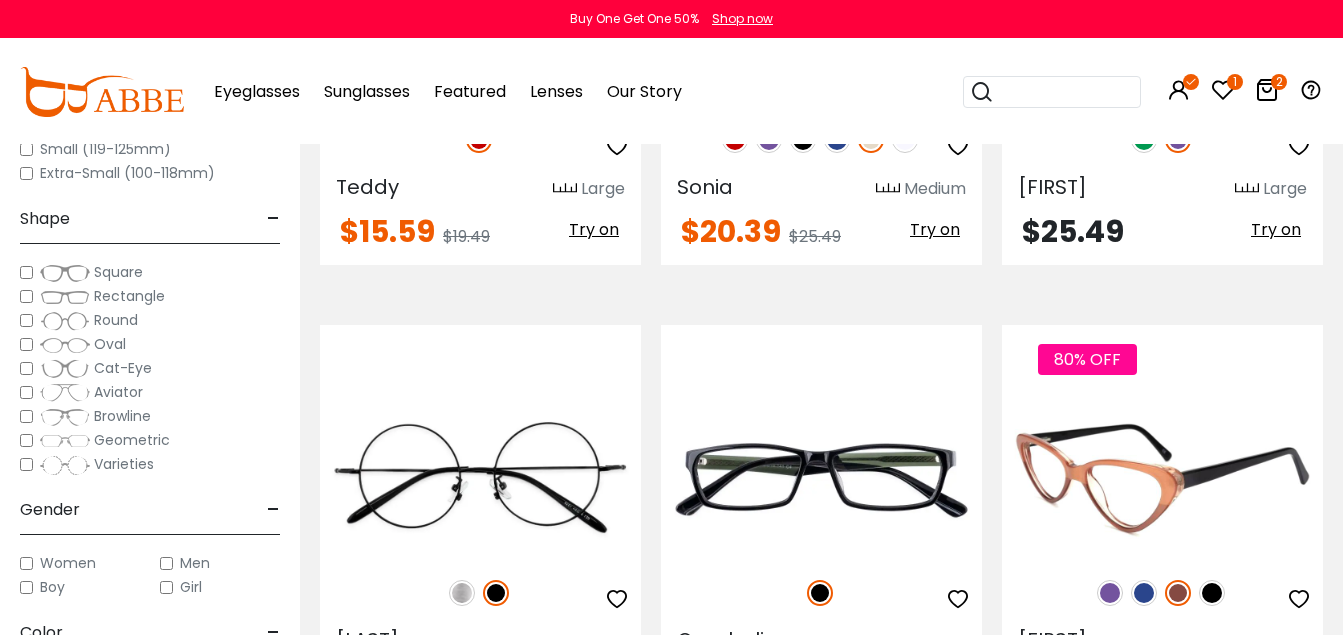 click at bounding box center (1162, 477) 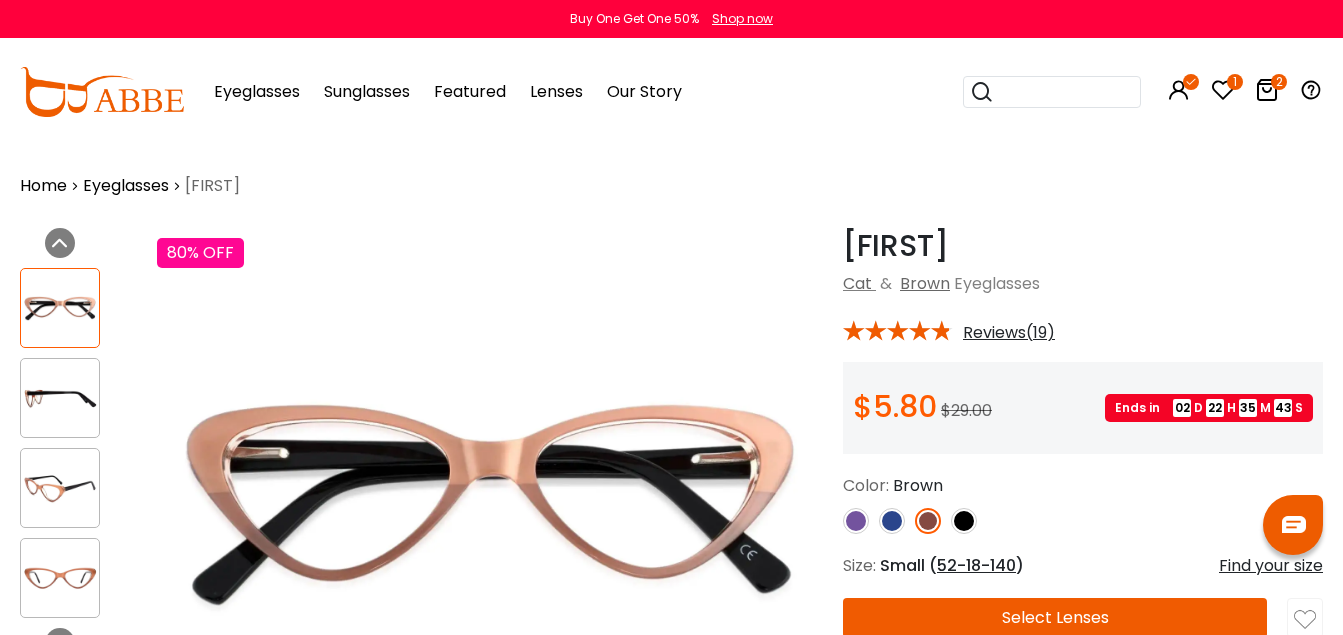 scroll, scrollTop: 0, scrollLeft: 0, axis: both 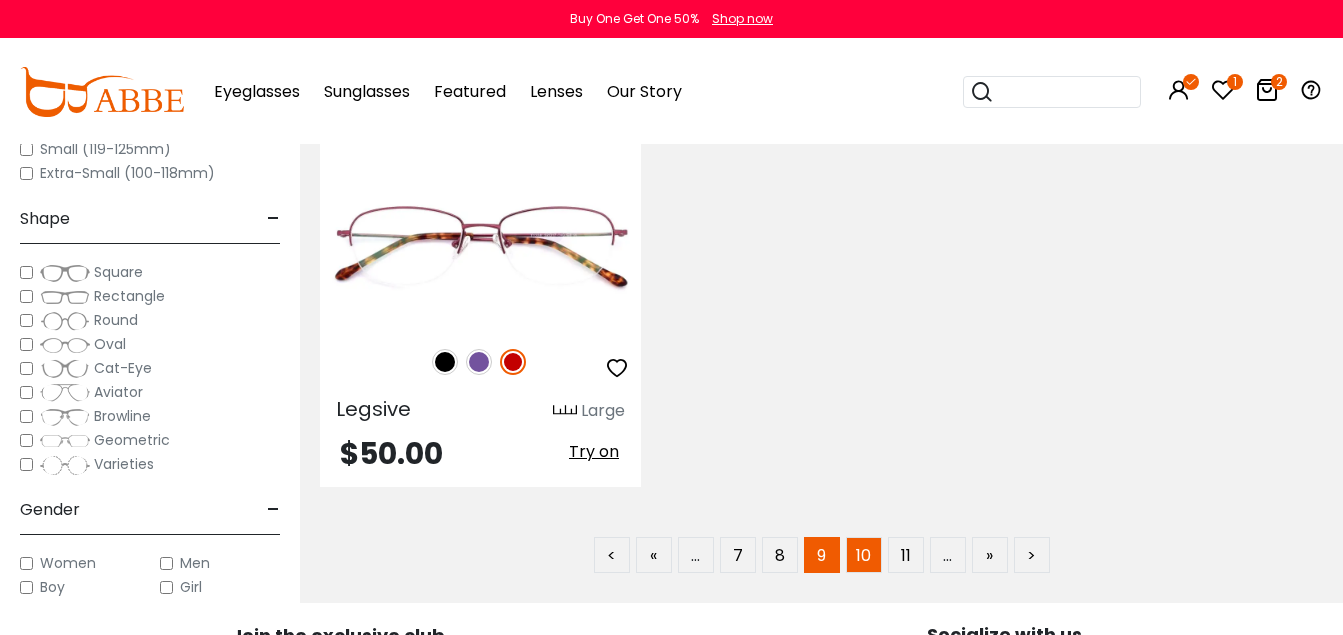 click on "10" at bounding box center [864, 555] 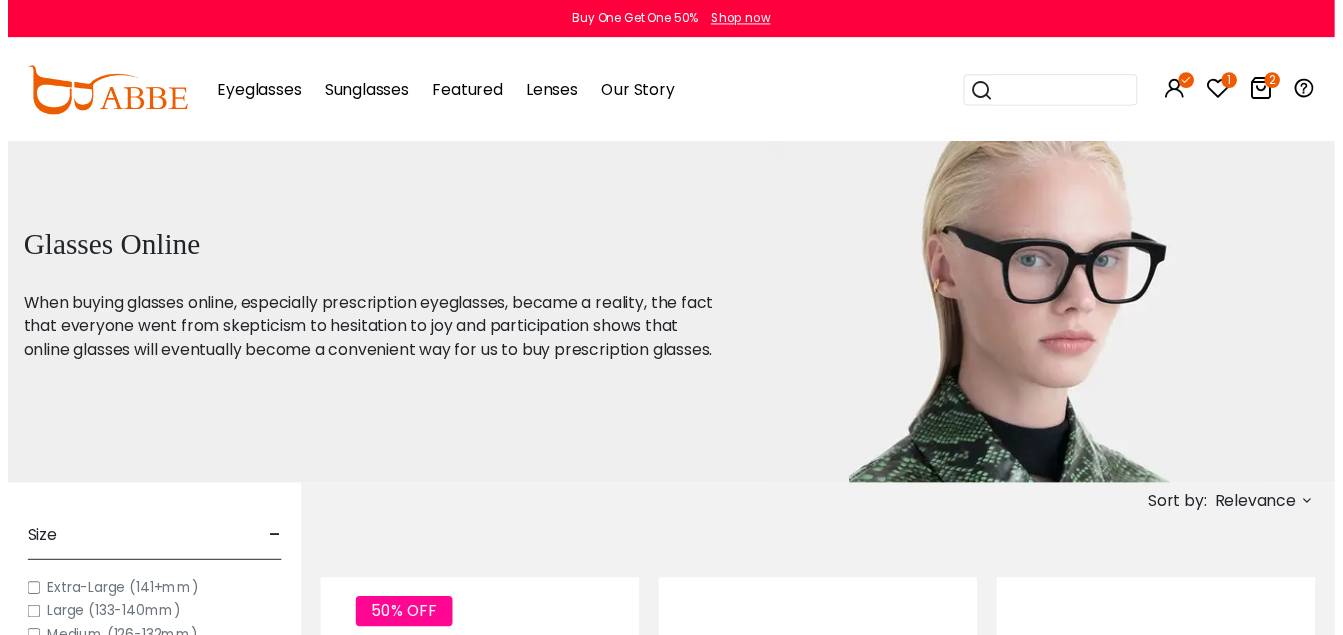 scroll, scrollTop: 0, scrollLeft: 0, axis: both 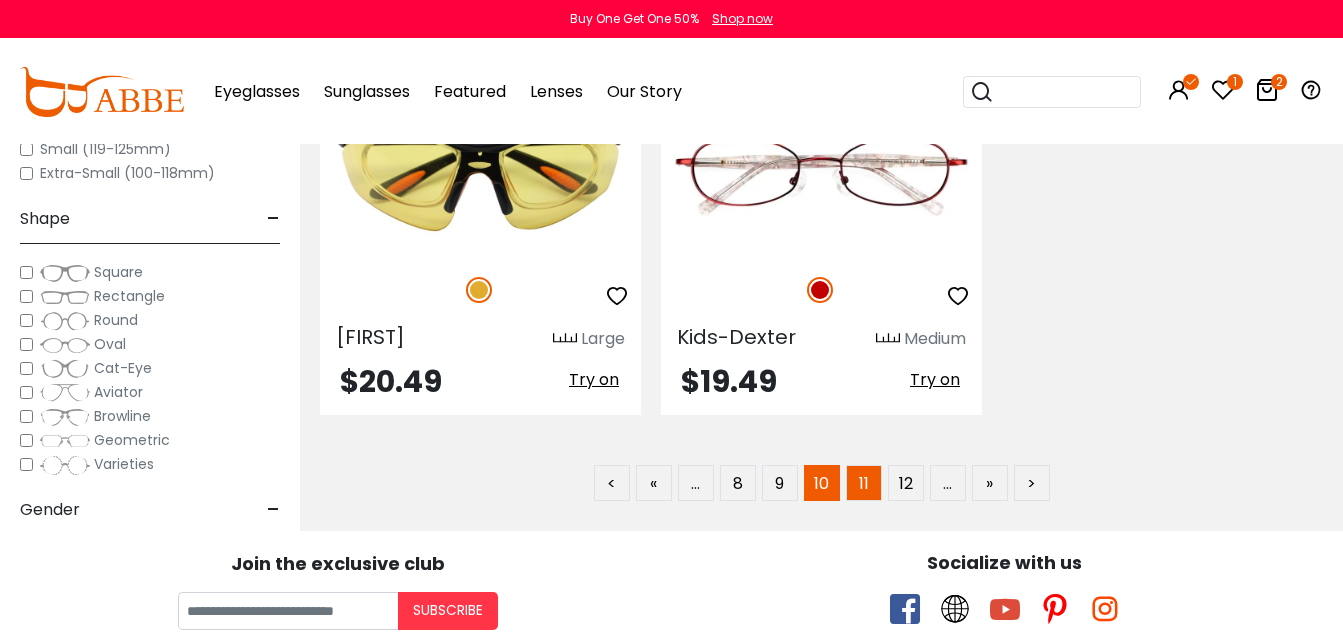 click on "11" at bounding box center [864, 483] 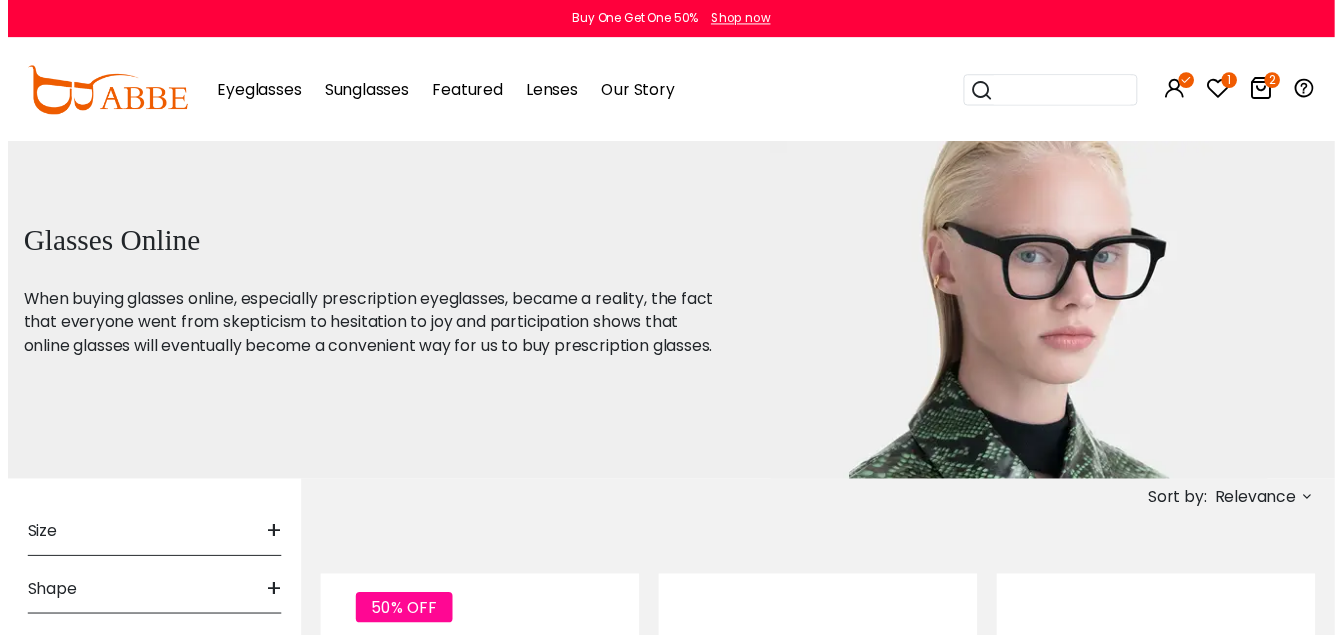 scroll, scrollTop: 0, scrollLeft: 0, axis: both 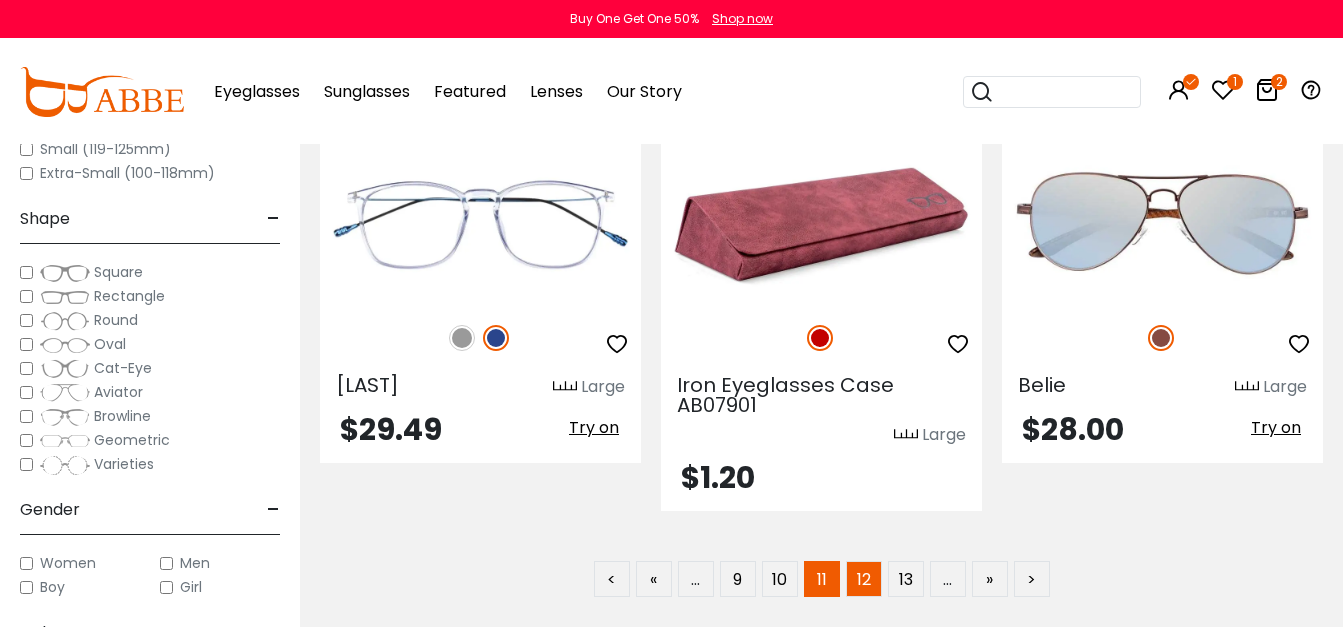 click on "12" at bounding box center [864, 579] 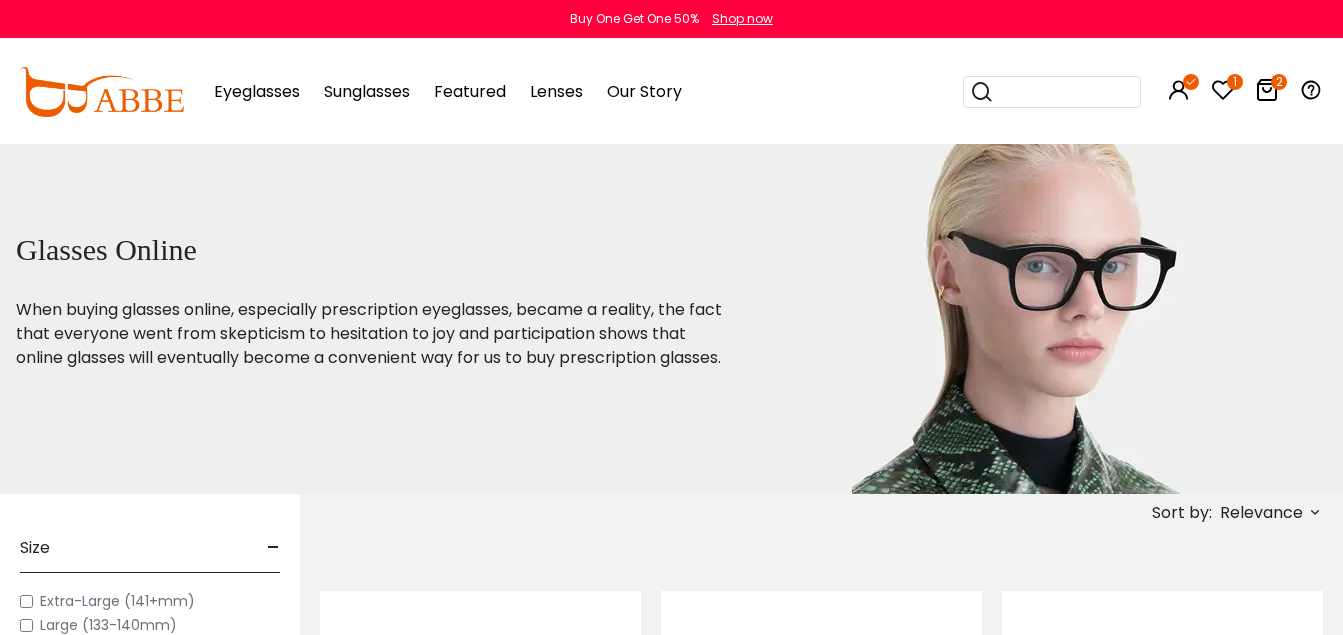 scroll, scrollTop: 0, scrollLeft: 0, axis: both 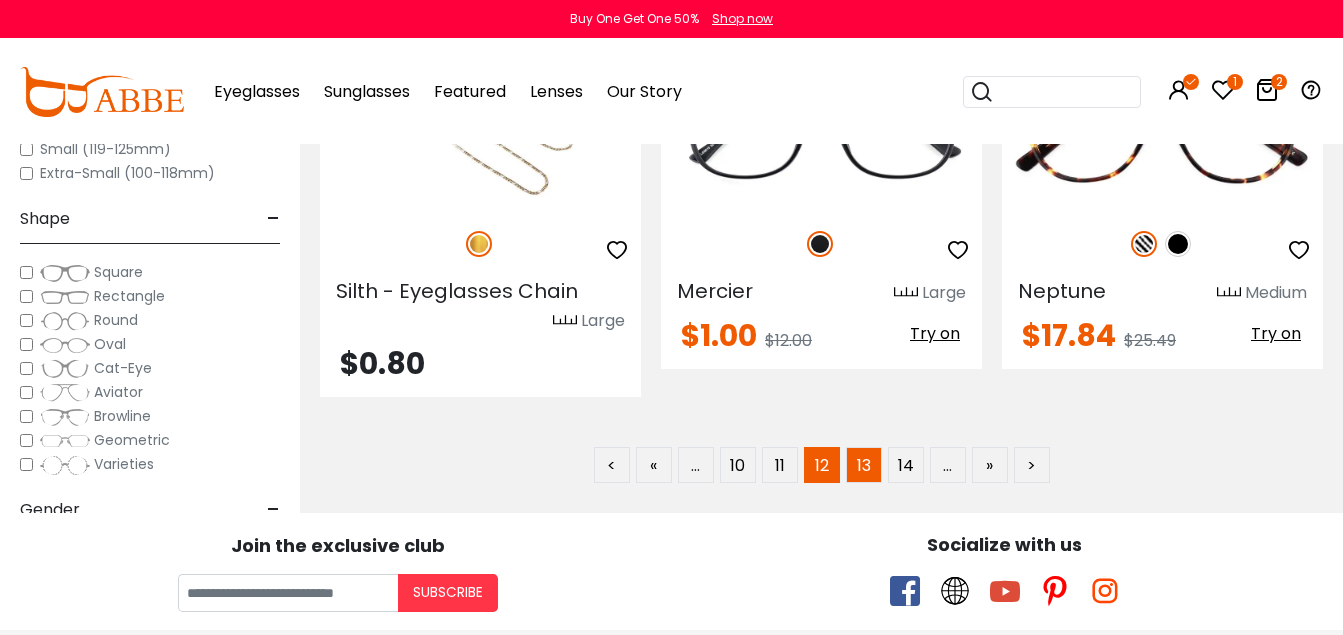 click on "13" at bounding box center [864, 465] 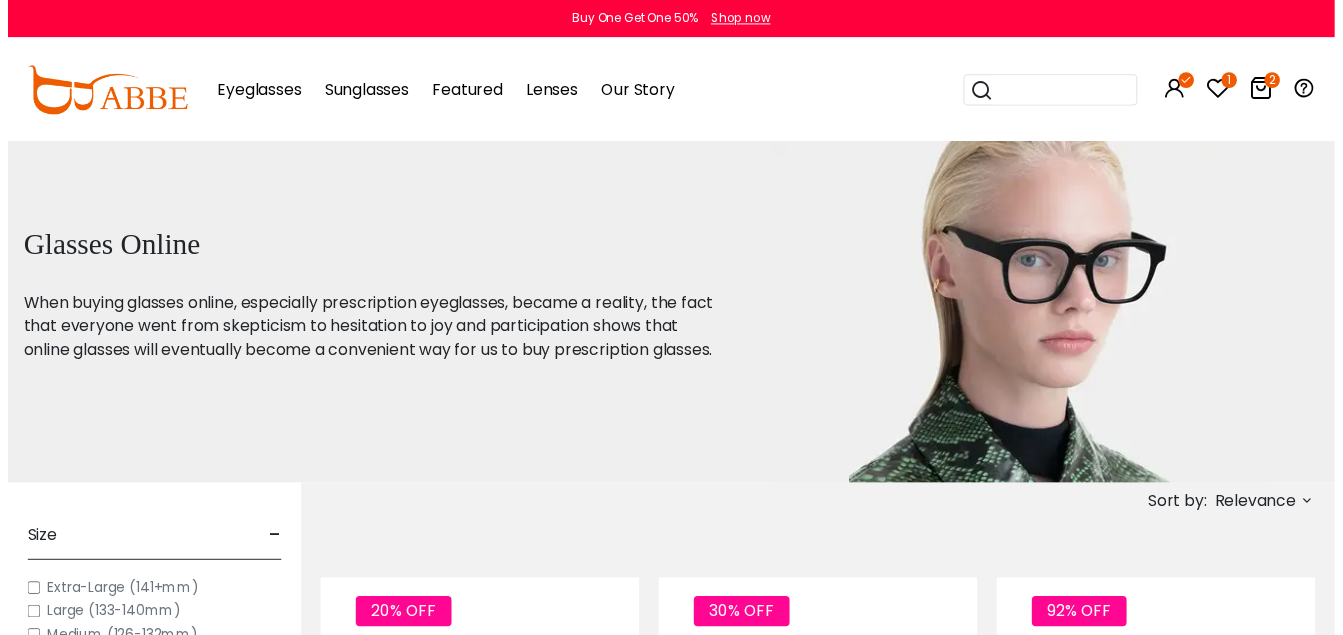 scroll, scrollTop: 0, scrollLeft: 0, axis: both 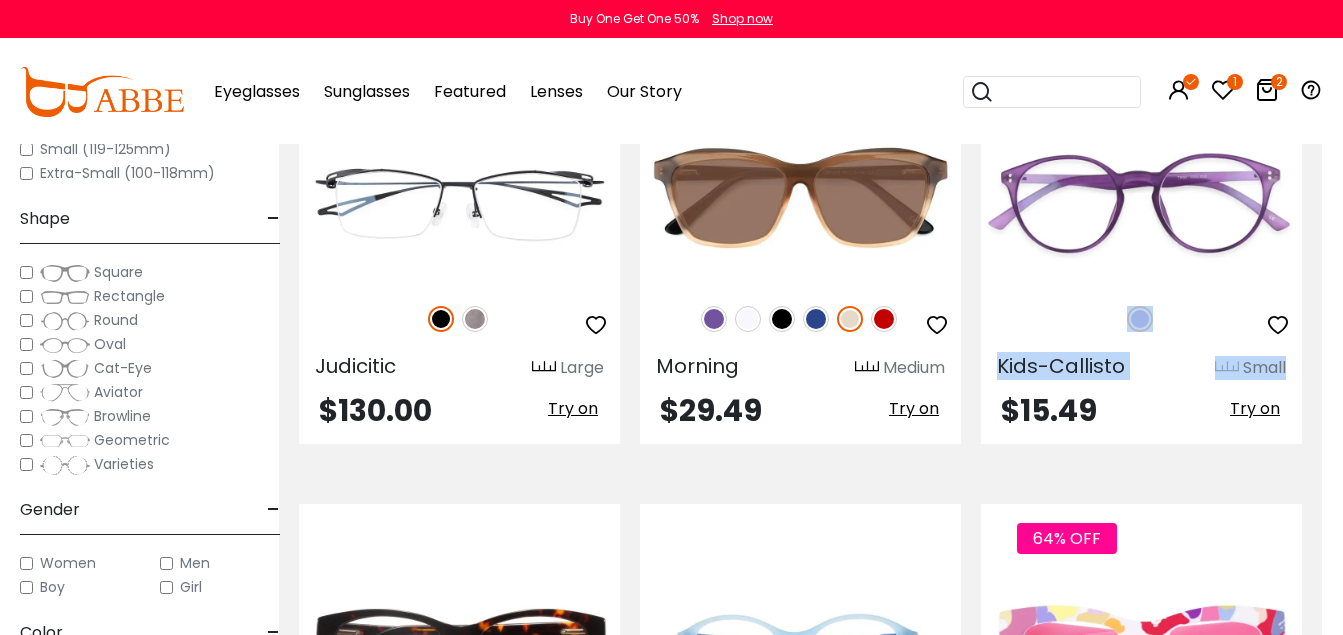 drag, startPoint x: 1334, startPoint y: 350, endPoint x: 1347, endPoint y: 334, distance: 20.615528 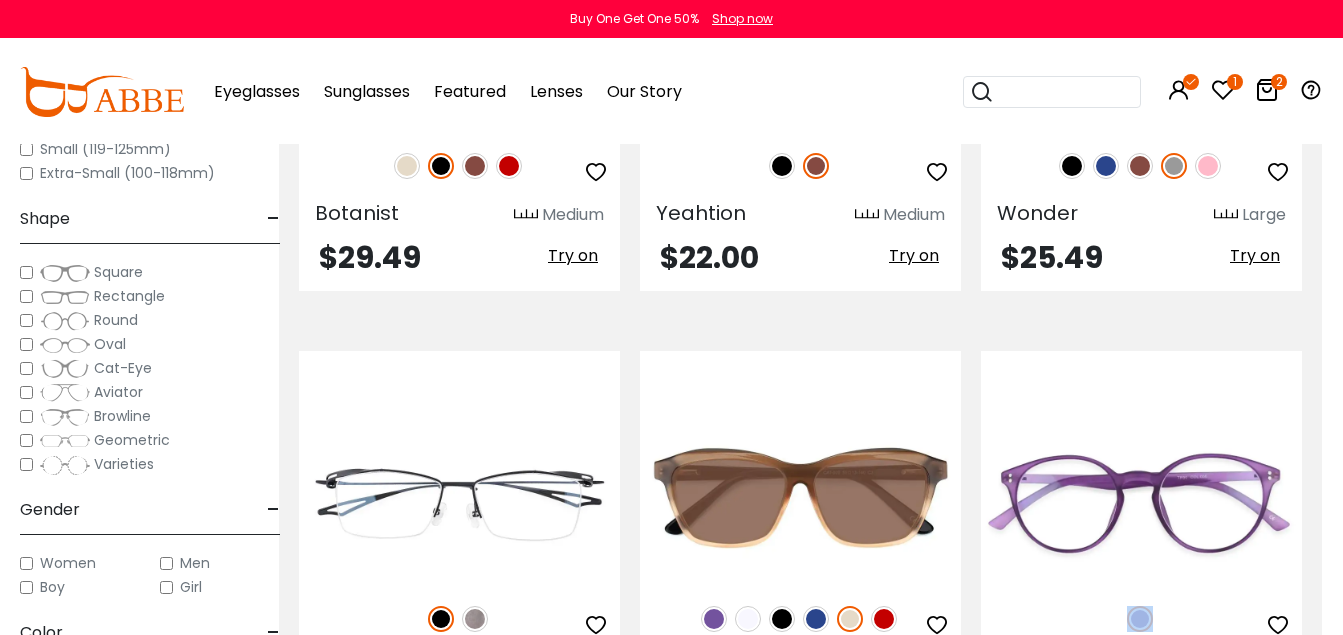 scroll, scrollTop: 4941, scrollLeft: 21, axis: both 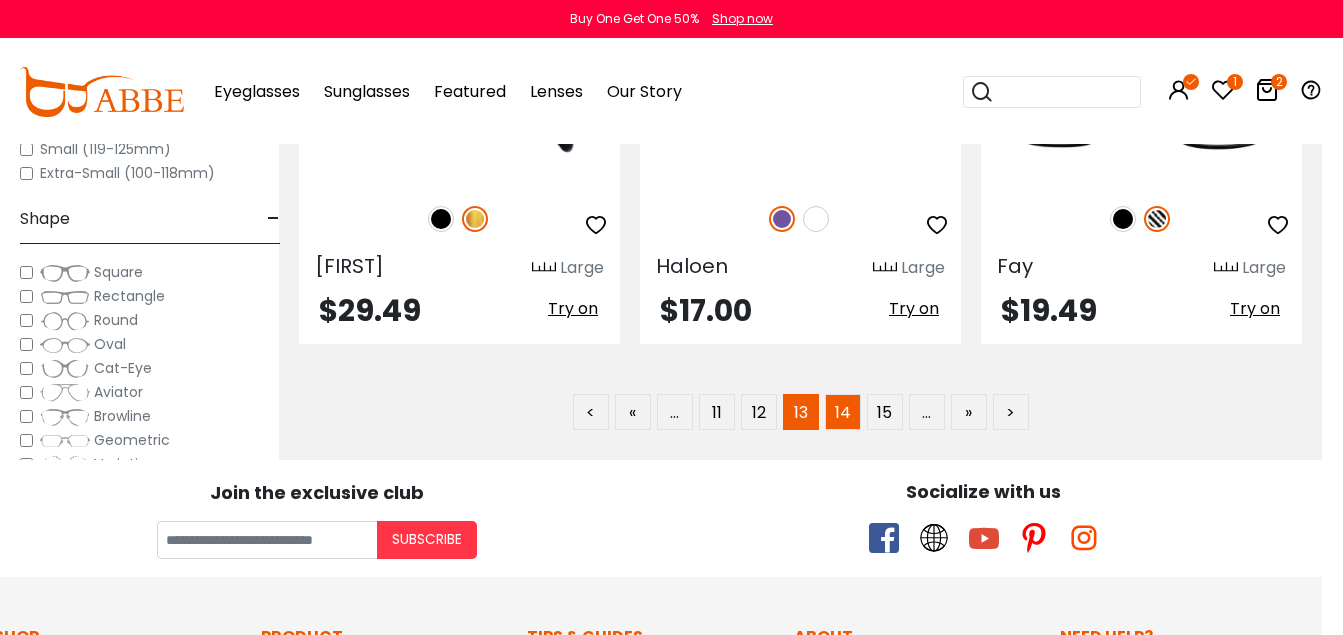 click on "14" at bounding box center (843, 412) 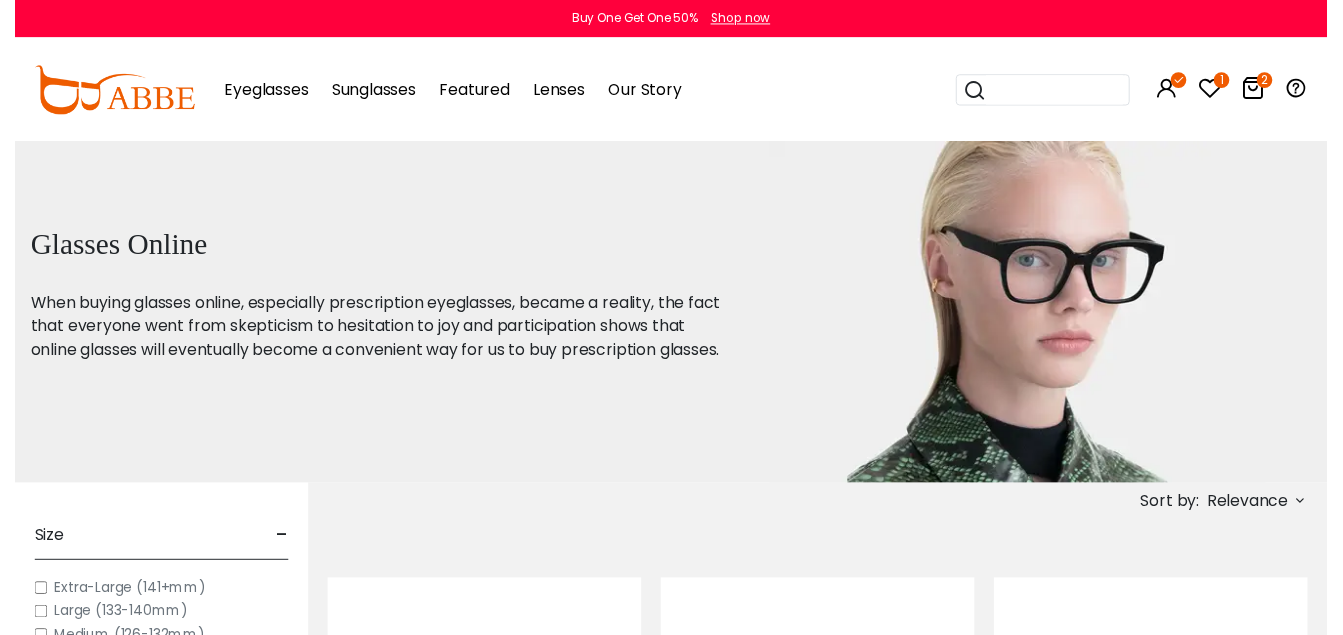 scroll, scrollTop: 0, scrollLeft: 0, axis: both 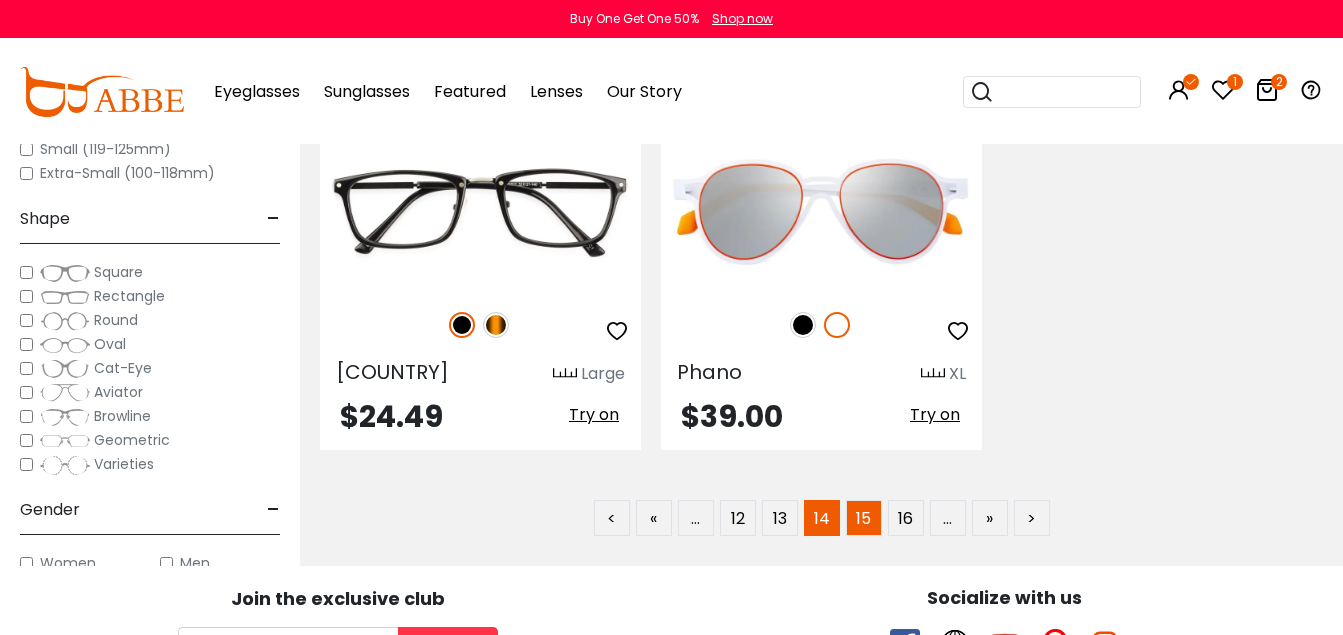 click on "15" at bounding box center [864, 518] 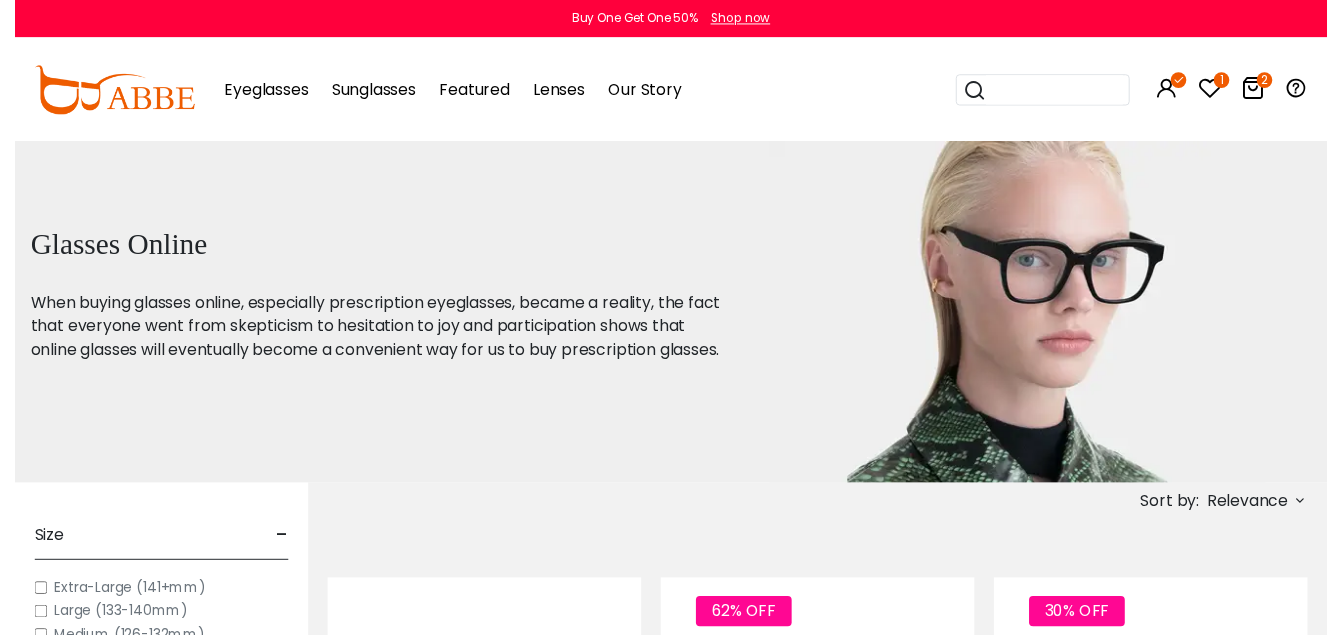 scroll, scrollTop: 0, scrollLeft: 0, axis: both 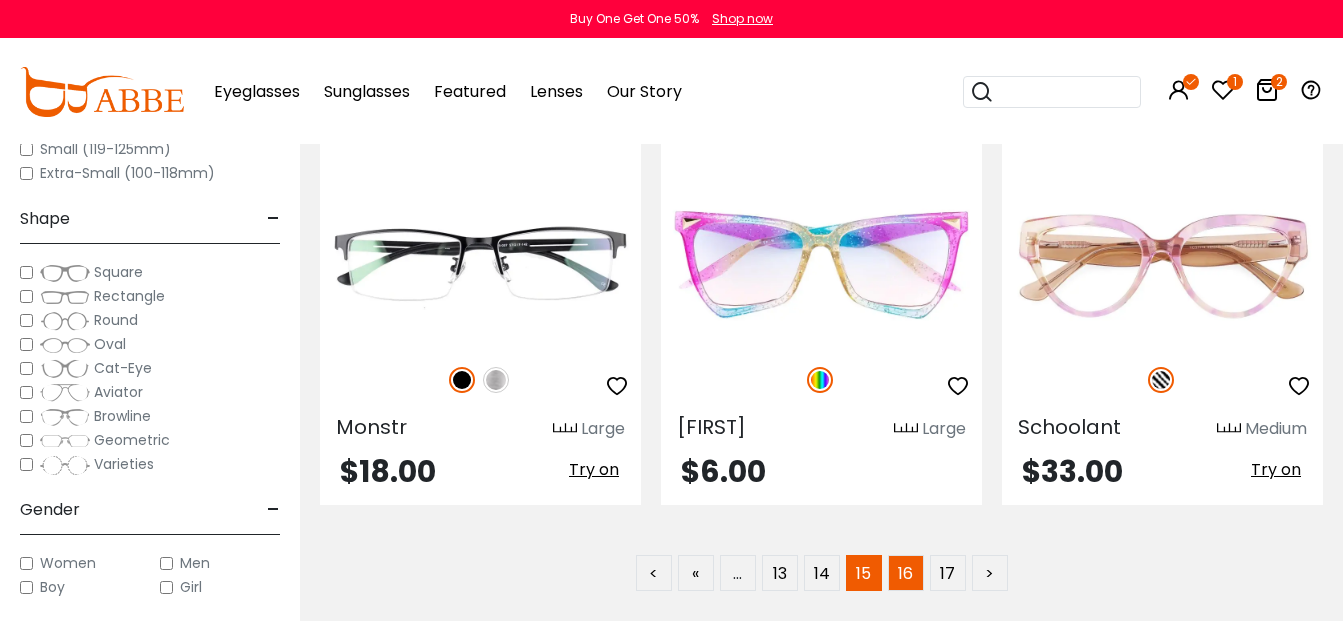 click on "16" at bounding box center (906, 573) 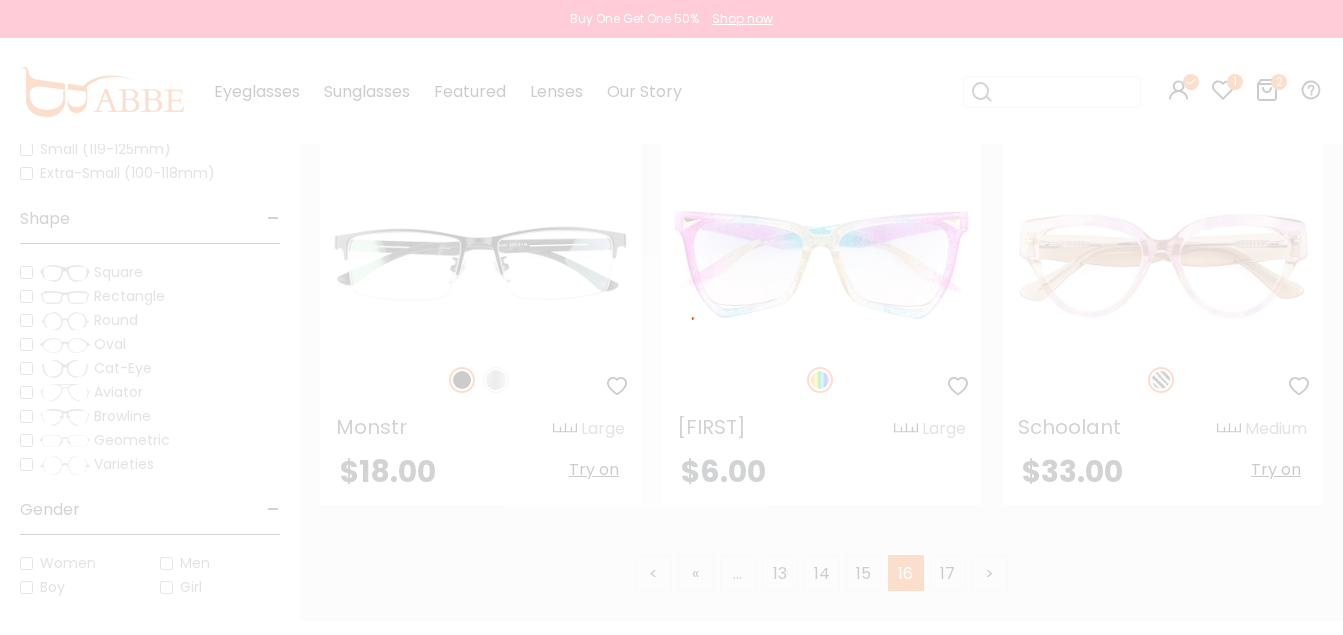click at bounding box center [671, 317] 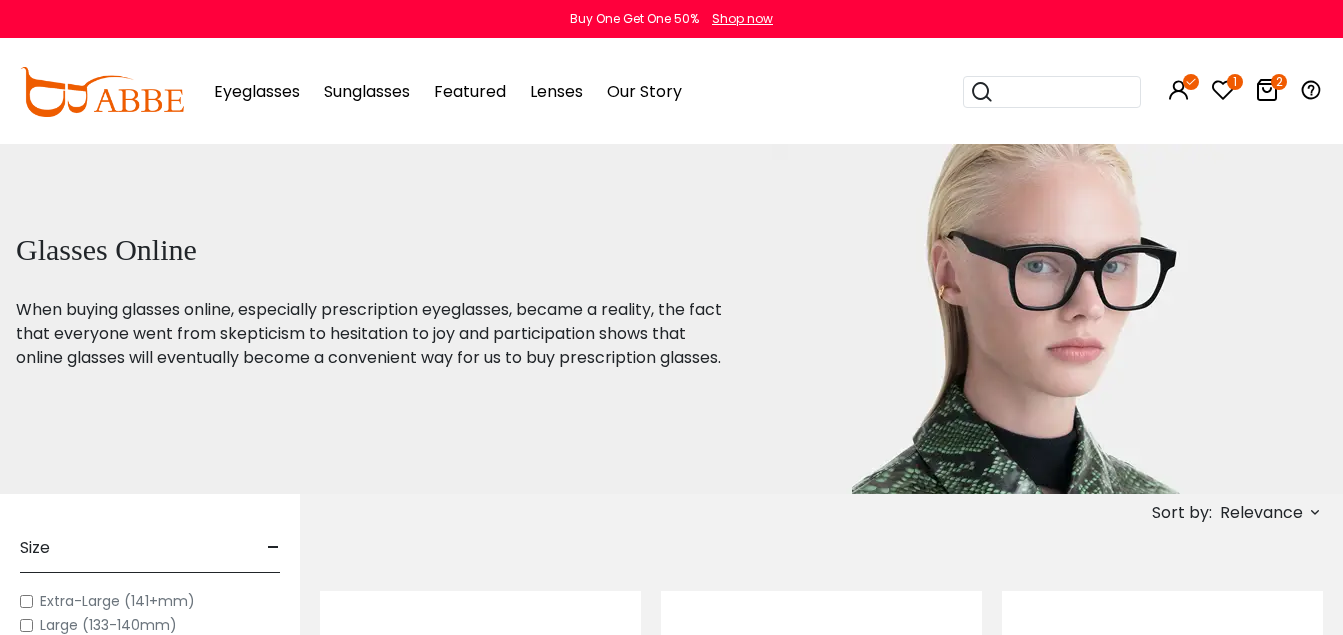 scroll, scrollTop: 0, scrollLeft: 0, axis: both 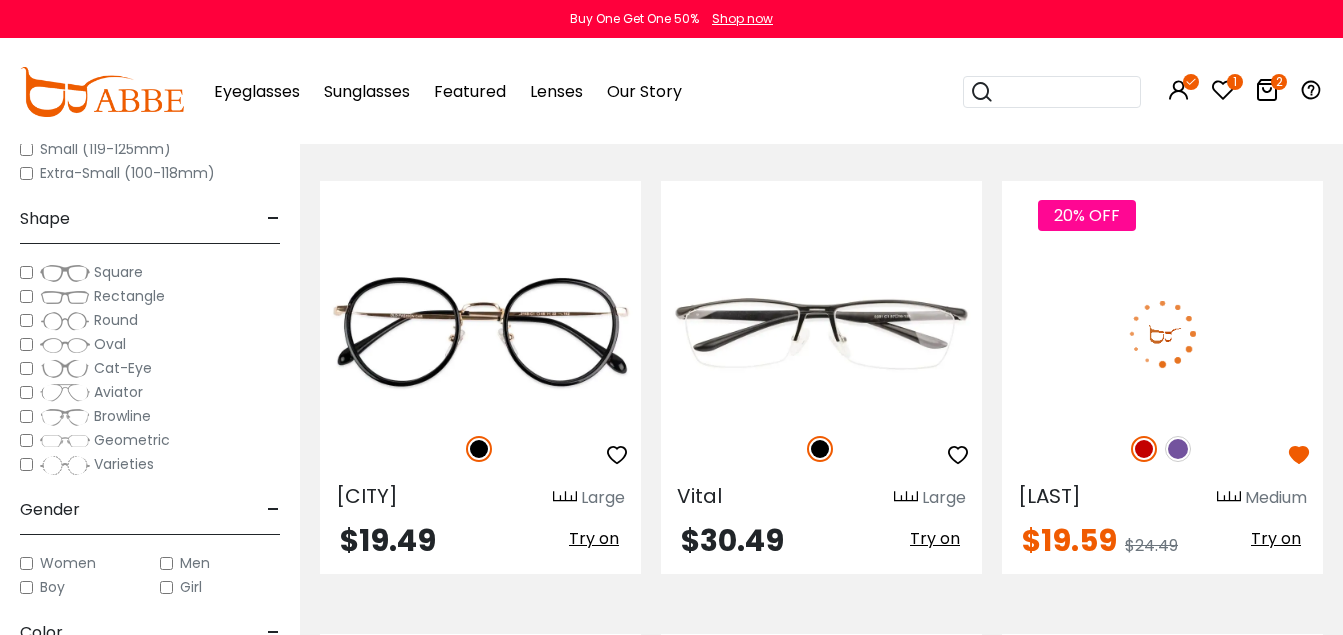 click at bounding box center (1162, 333) 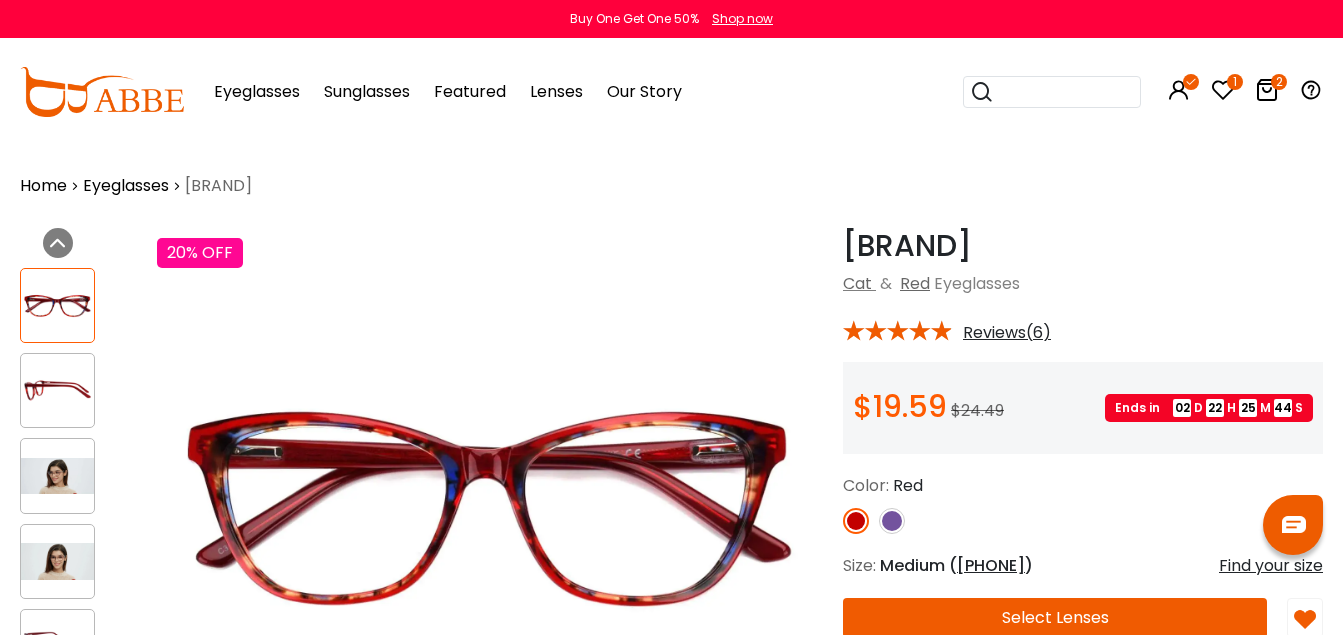 scroll, scrollTop: 0, scrollLeft: 0, axis: both 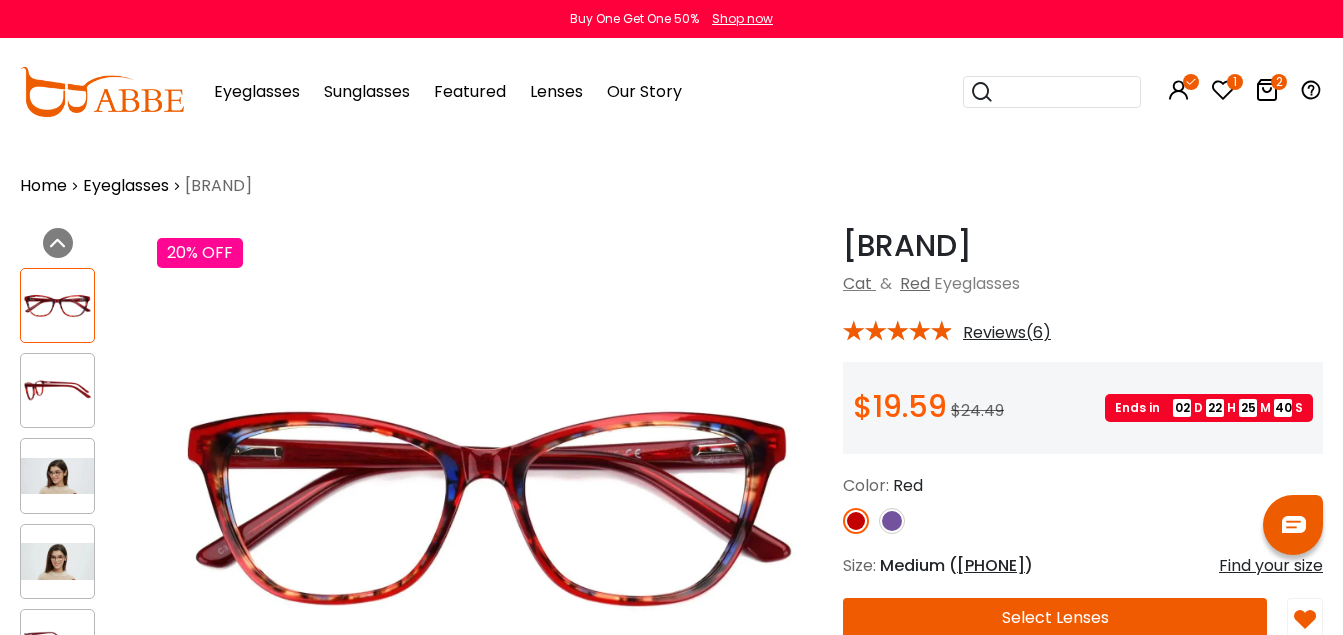 click on "Select Lenses" at bounding box center (1055, 618) 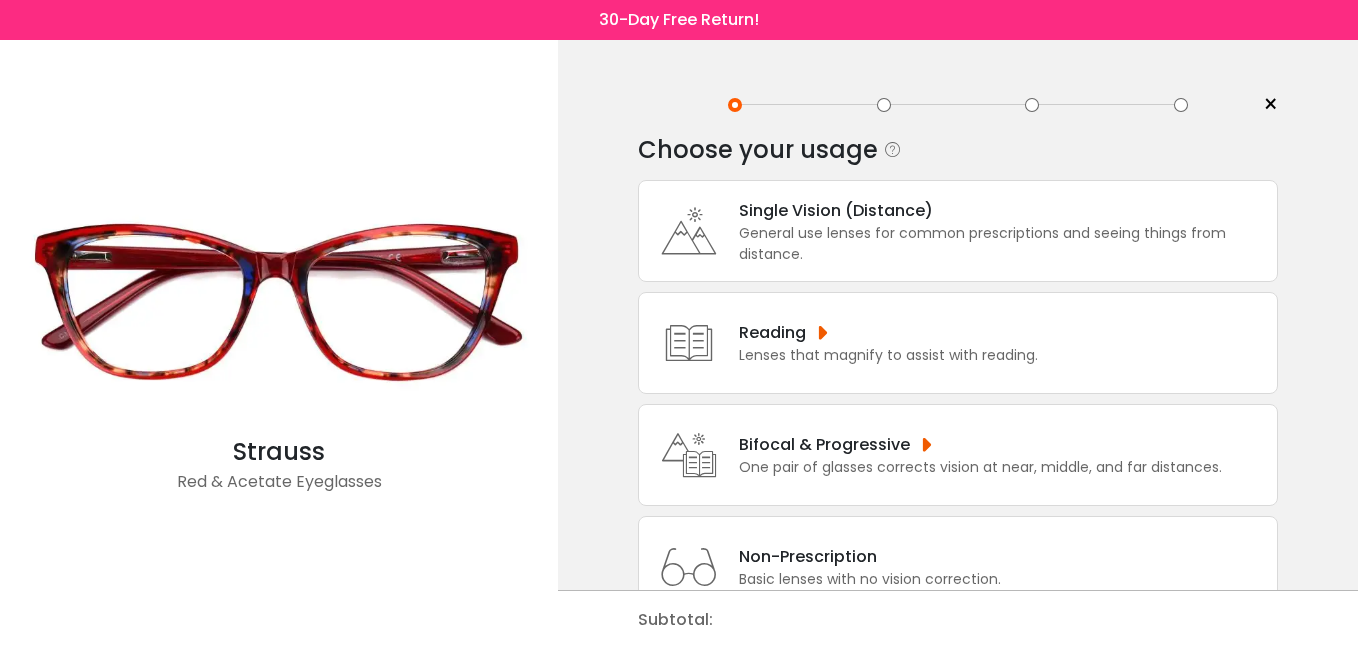 scroll, scrollTop: 0, scrollLeft: 0, axis: both 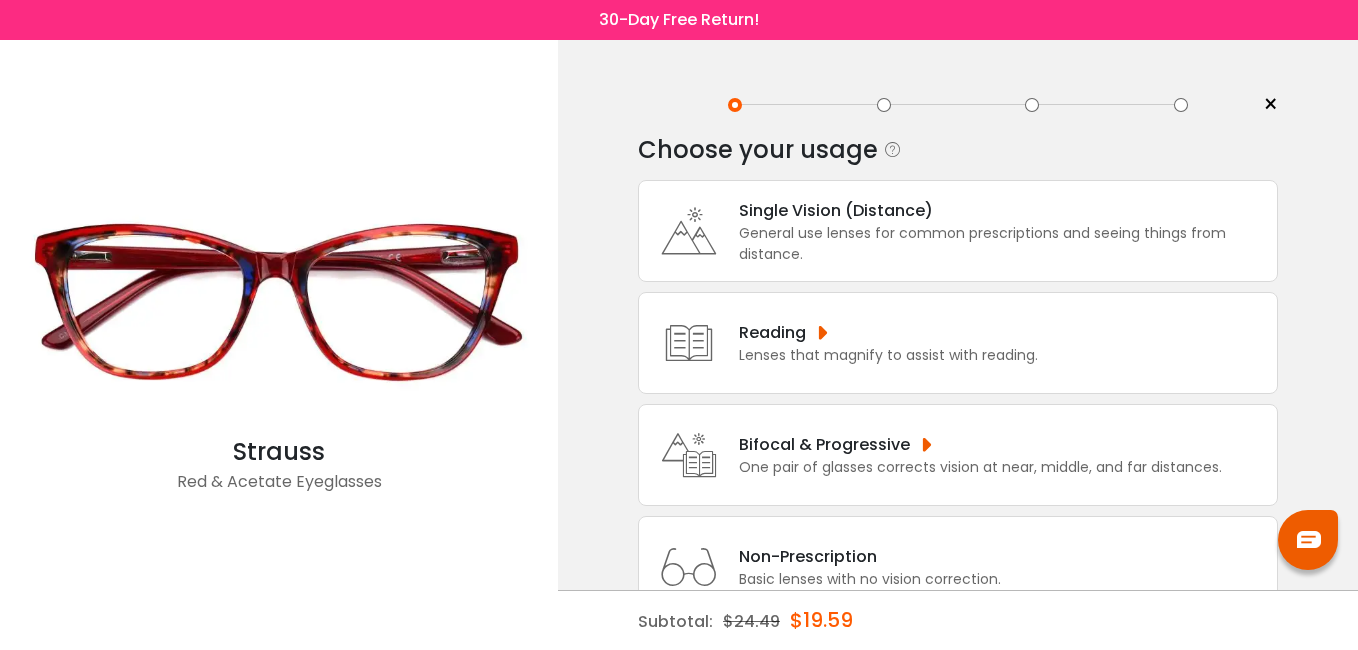 click on "Basic lenses with no vision correction." at bounding box center (870, 579) 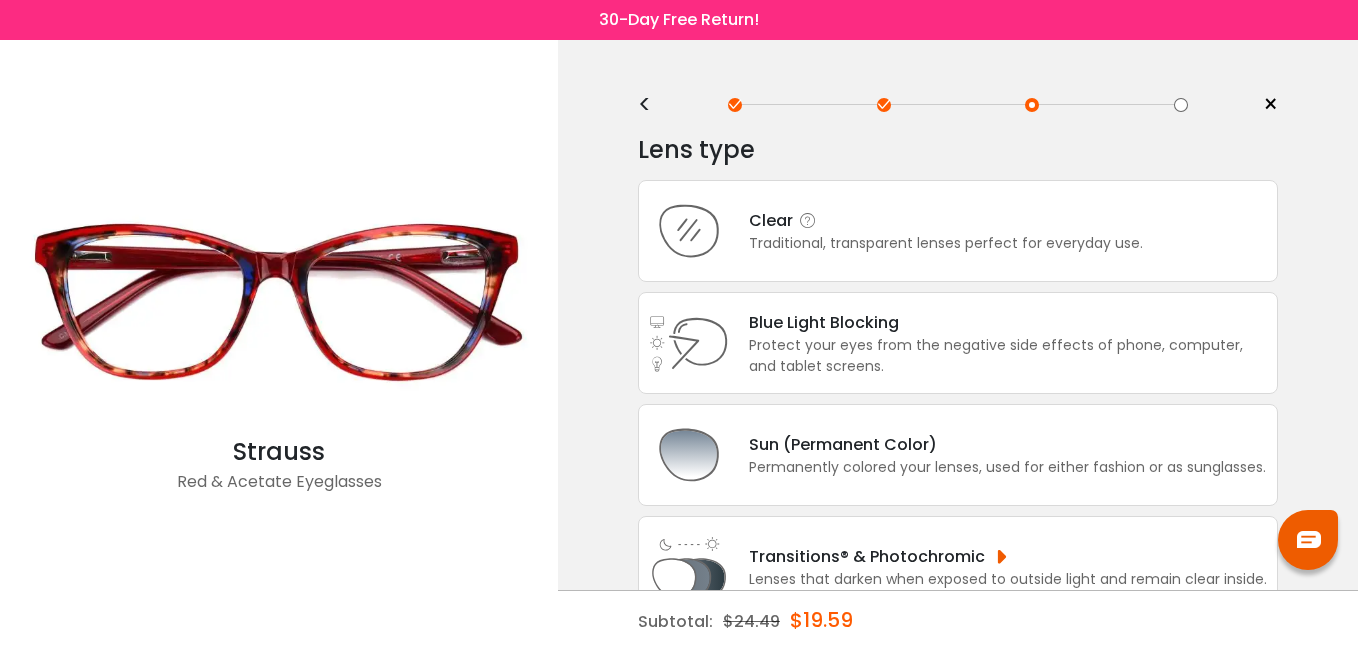click on "Traditional, transparent lenses perfect for everyday use." at bounding box center (946, 243) 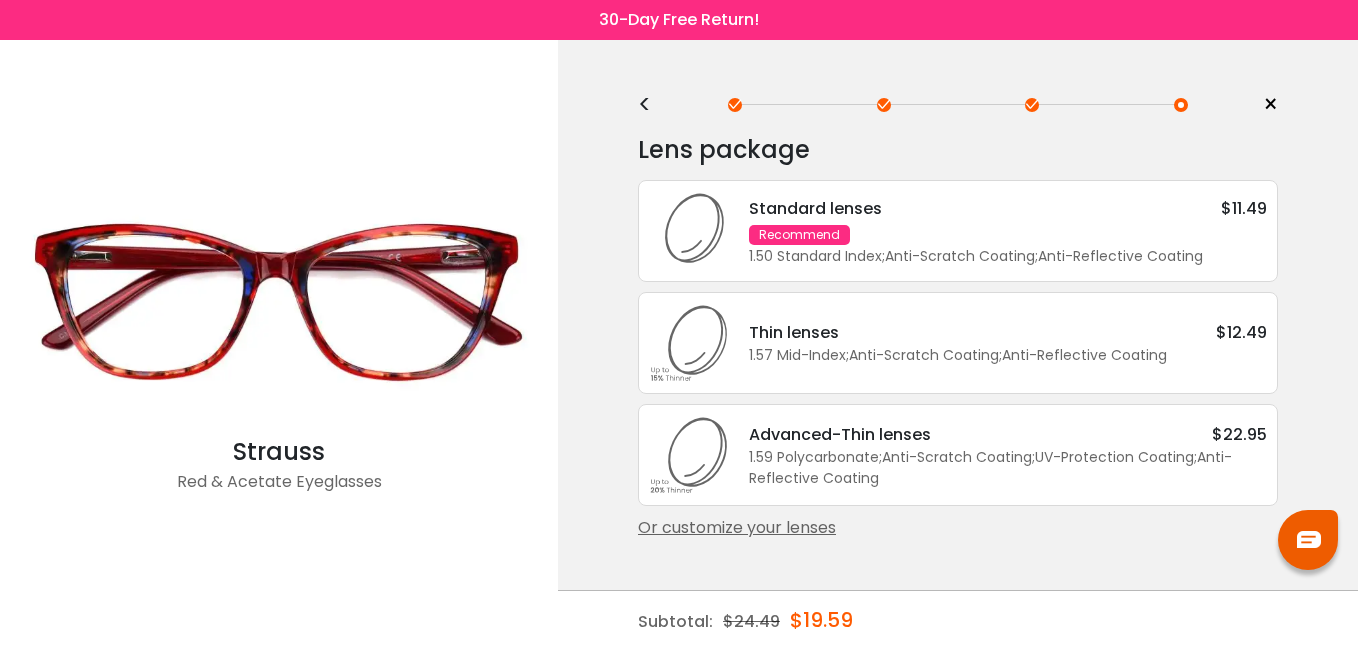 drag, startPoint x: 771, startPoint y: 248, endPoint x: 932, endPoint y: 440, distance: 250.56935 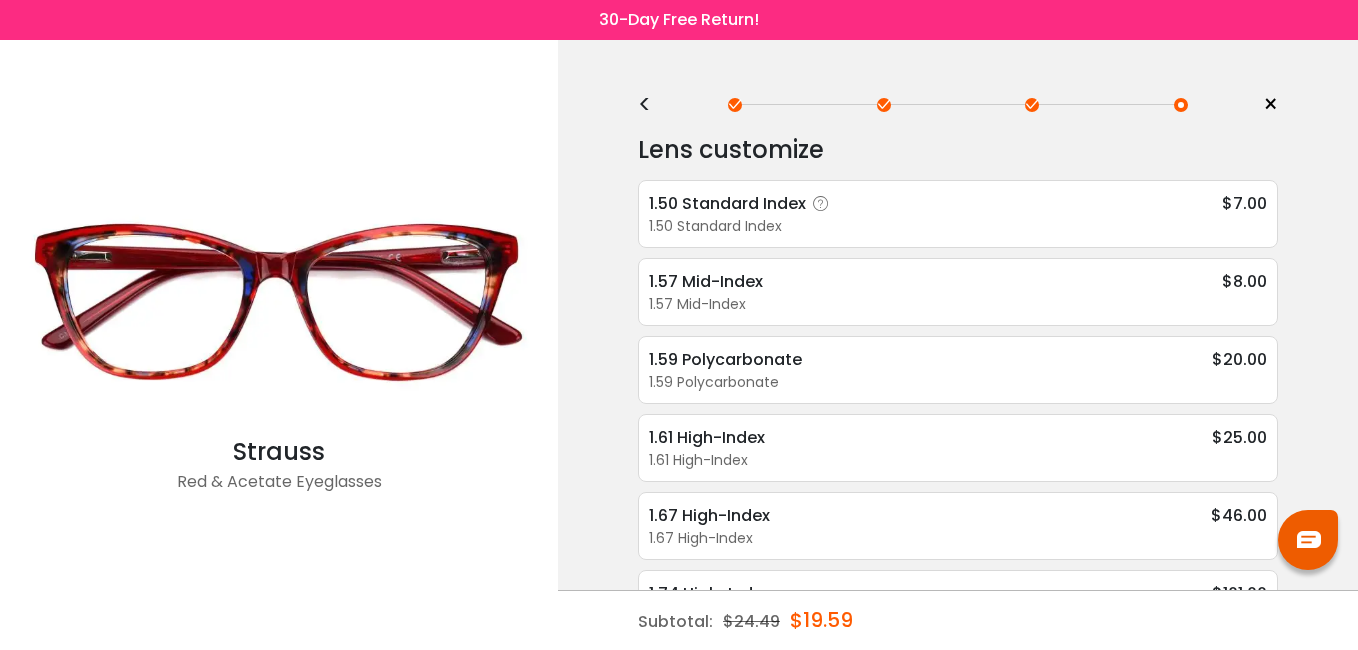 click on "1.50 Standard Index" at bounding box center [958, 226] 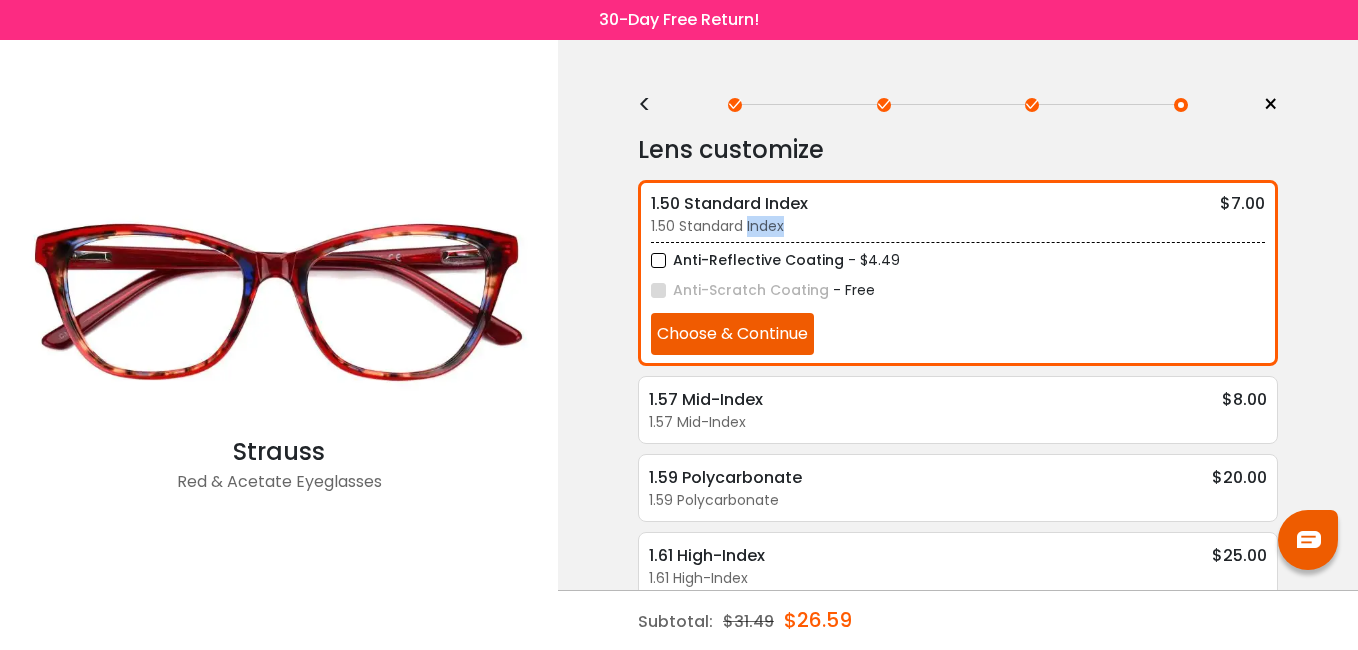 click on "Lens customize
1.50 Standard Index
$7.00
1.50 Standard Index
Anti-Reflective Coating
-
$4.49
Anti-Scratch Coating
-
Free
Choose & Continue
1.57 Mid-Index" at bounding box center [958, 443] 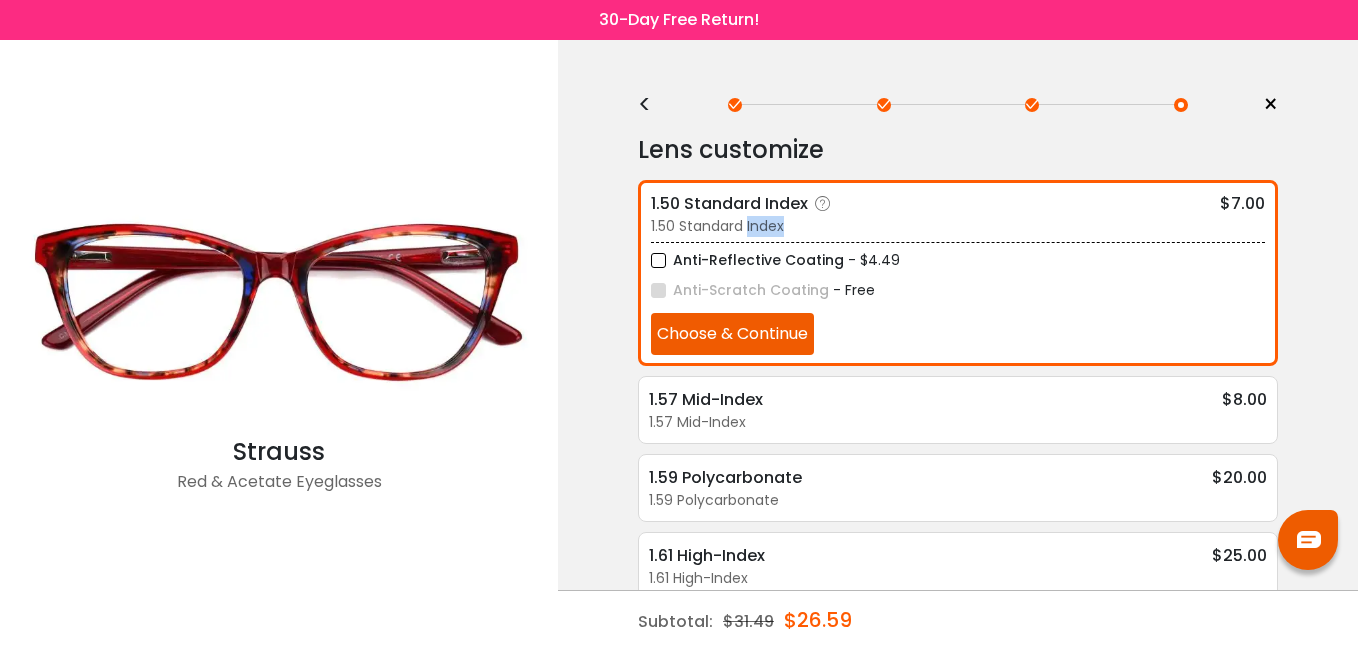 drag, startPoint x: 772, startPoint y: 216, endPoint x: 738, endPoint y: 338, distance: 126.649124 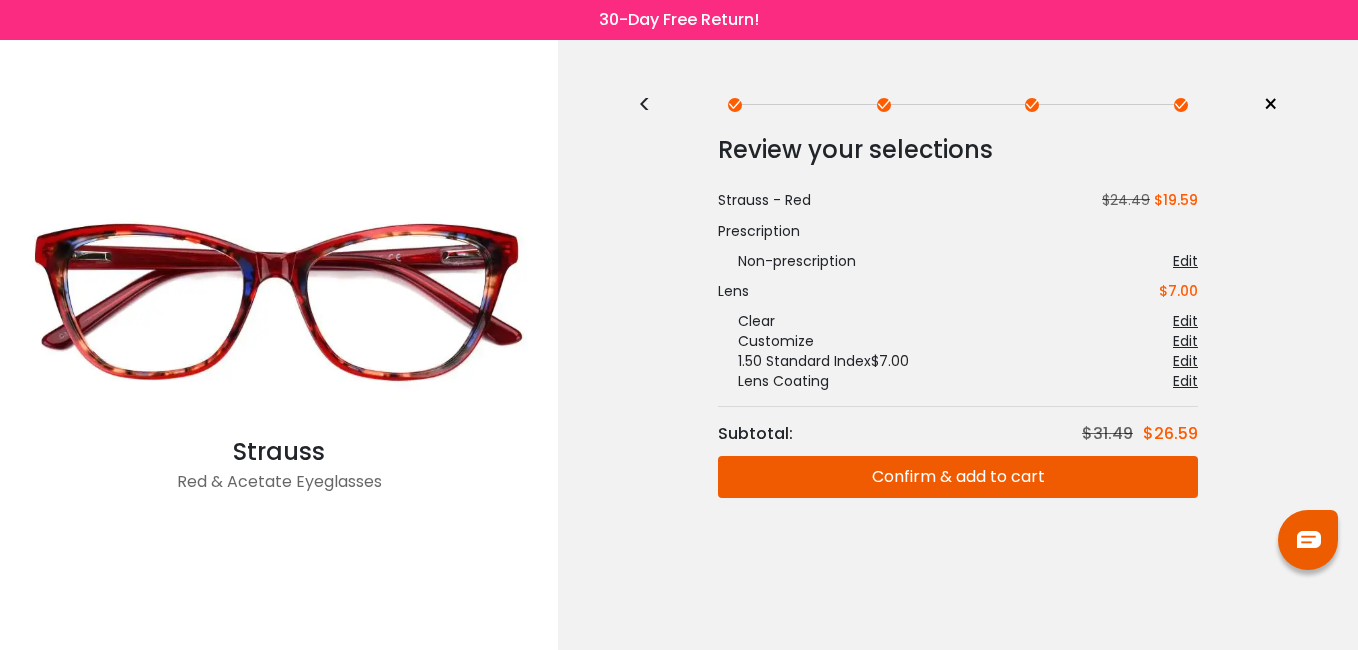click on "Confirm & add to cart" at bounding box center [958, 477] 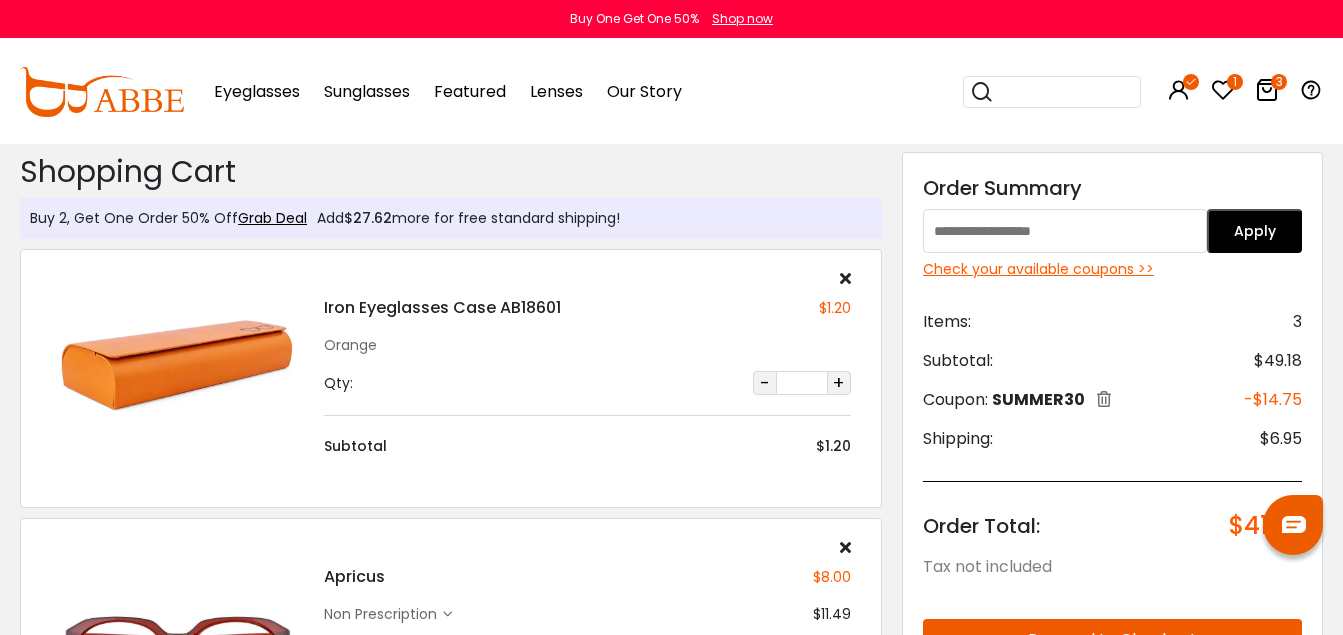 scroll, scrollTop: 0, scrollLeft: 0, axis: both 